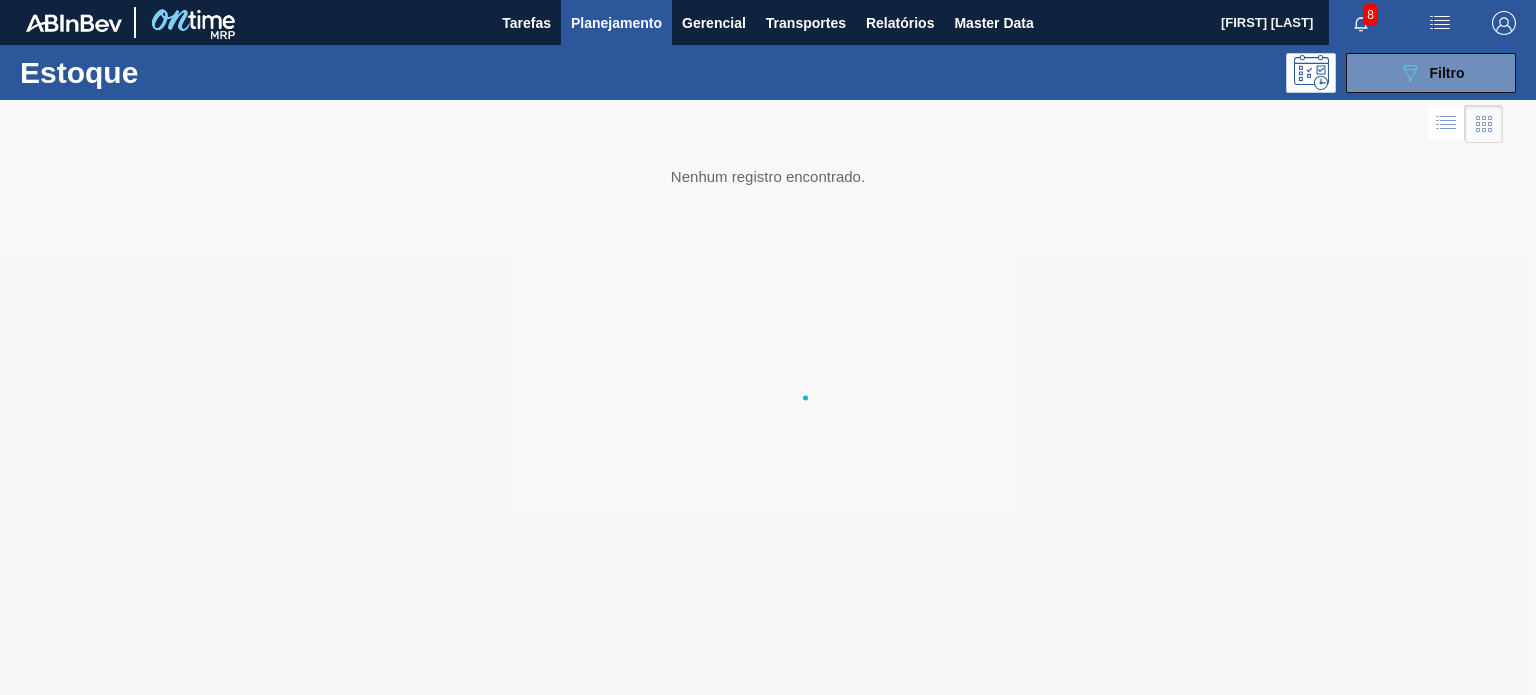 scroll, scrollTop: 0, scrollLeft: 0, axis: both 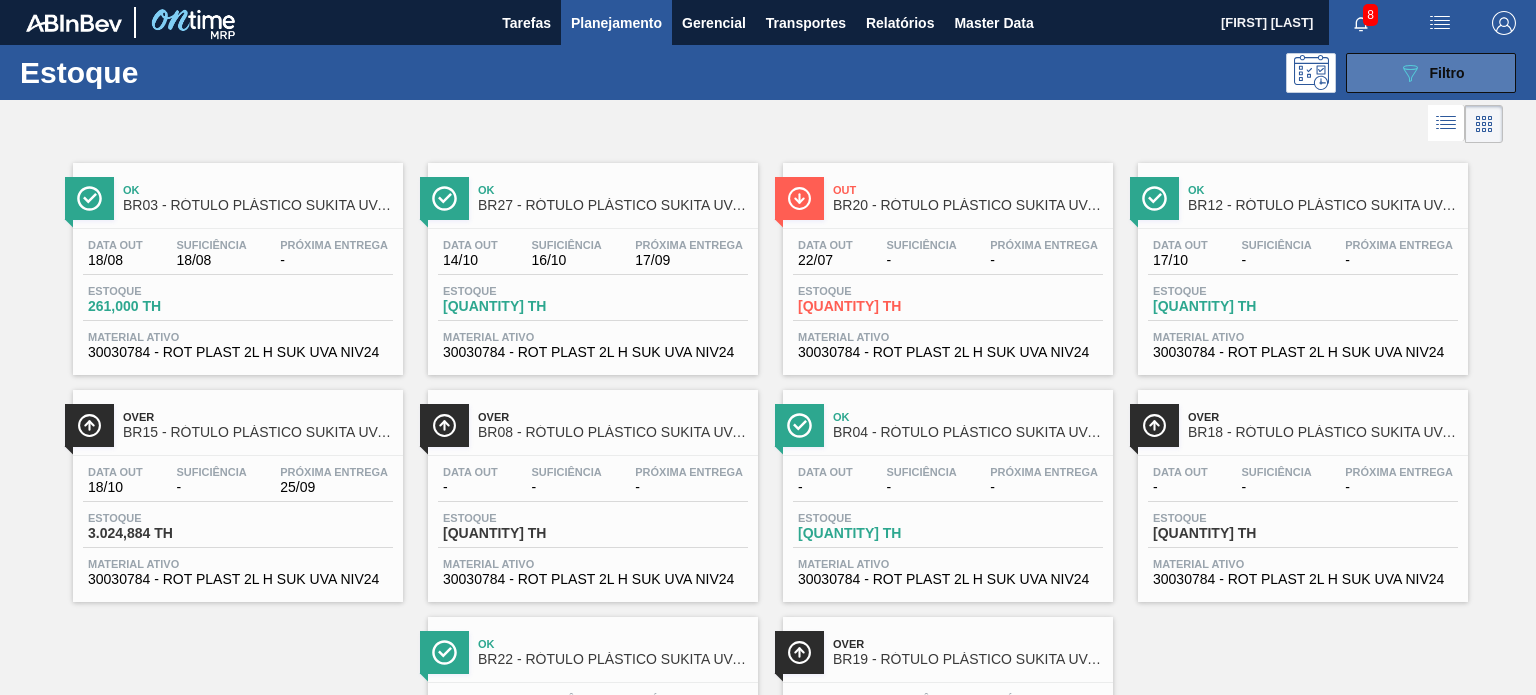 click on "089F7B8B-B2A5-4AFE-B5C0-19BA573D28AC Filtro" at bounding box center (1431, 73) 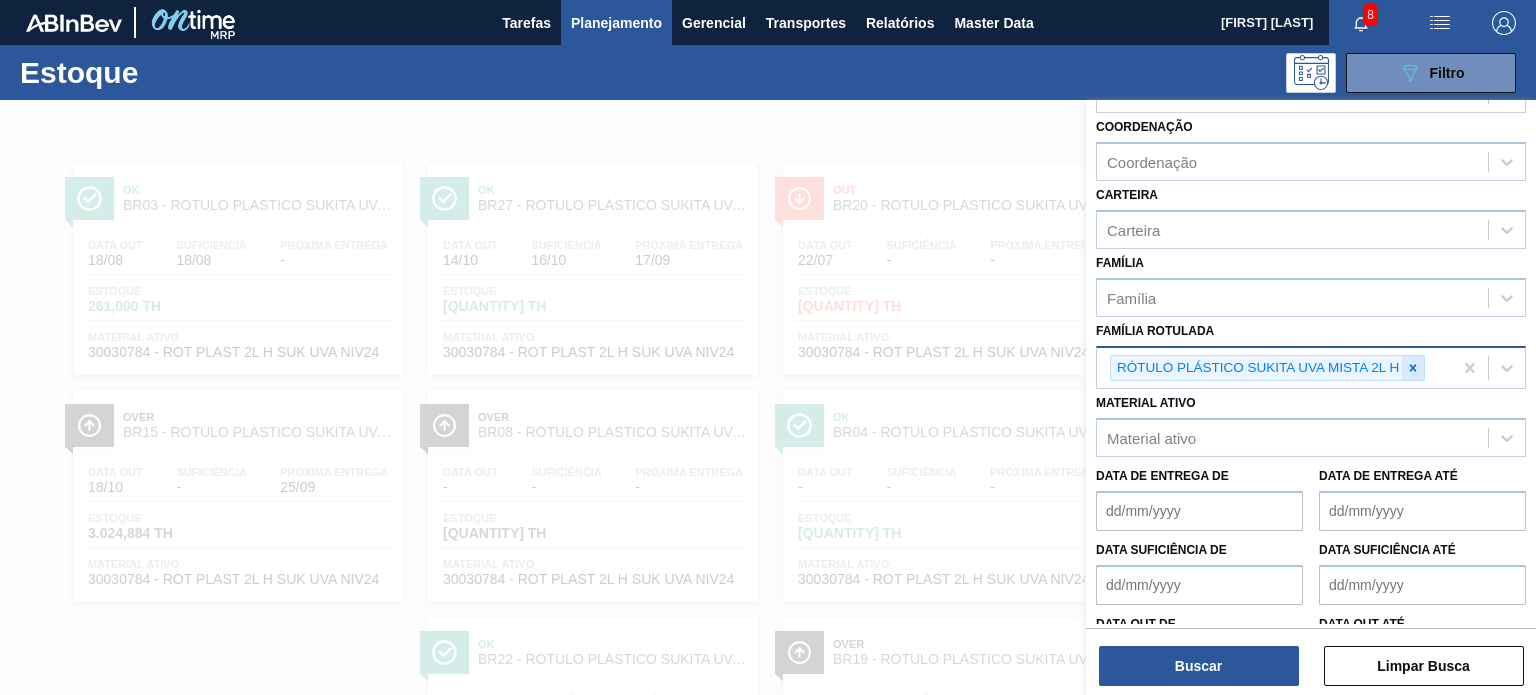 click at bounding box center [1413, 368] 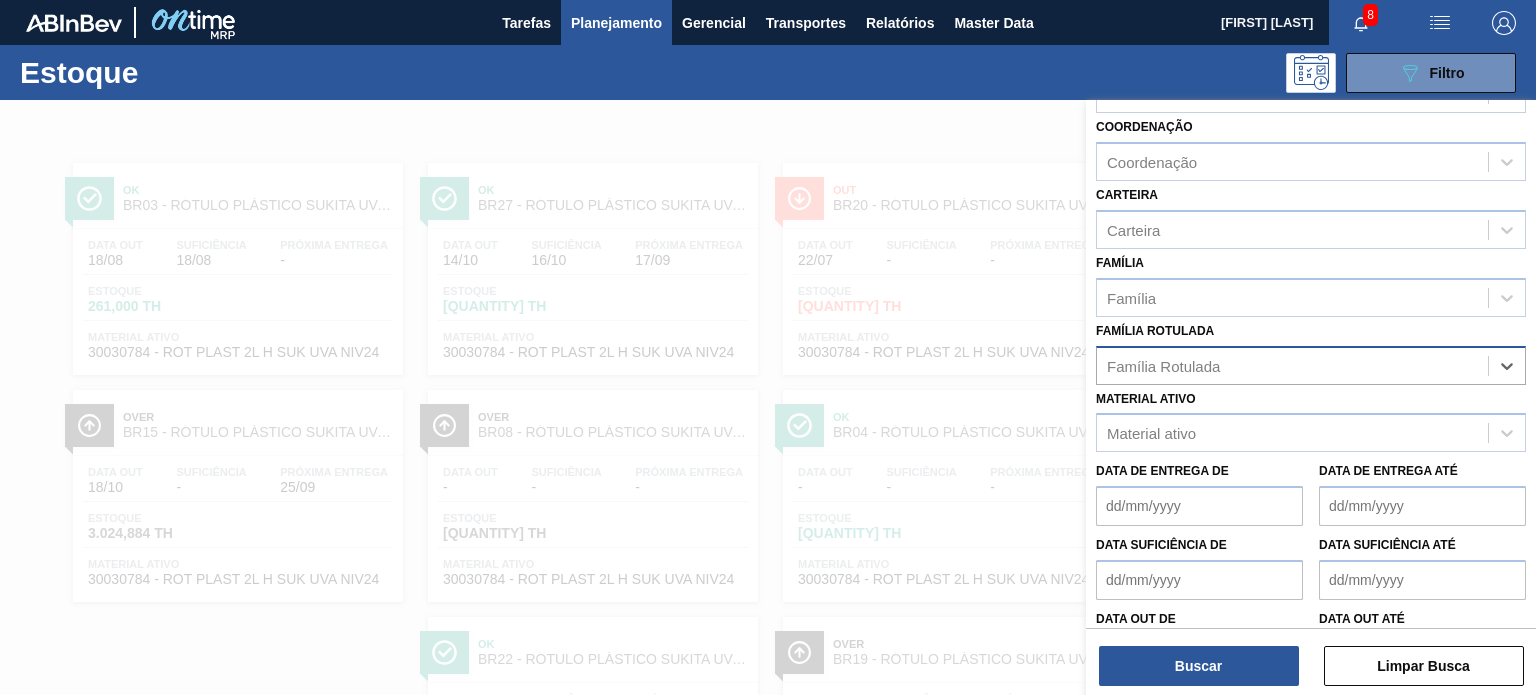 paste on "RÓTULO PLÁSTICO GCA 1L H" 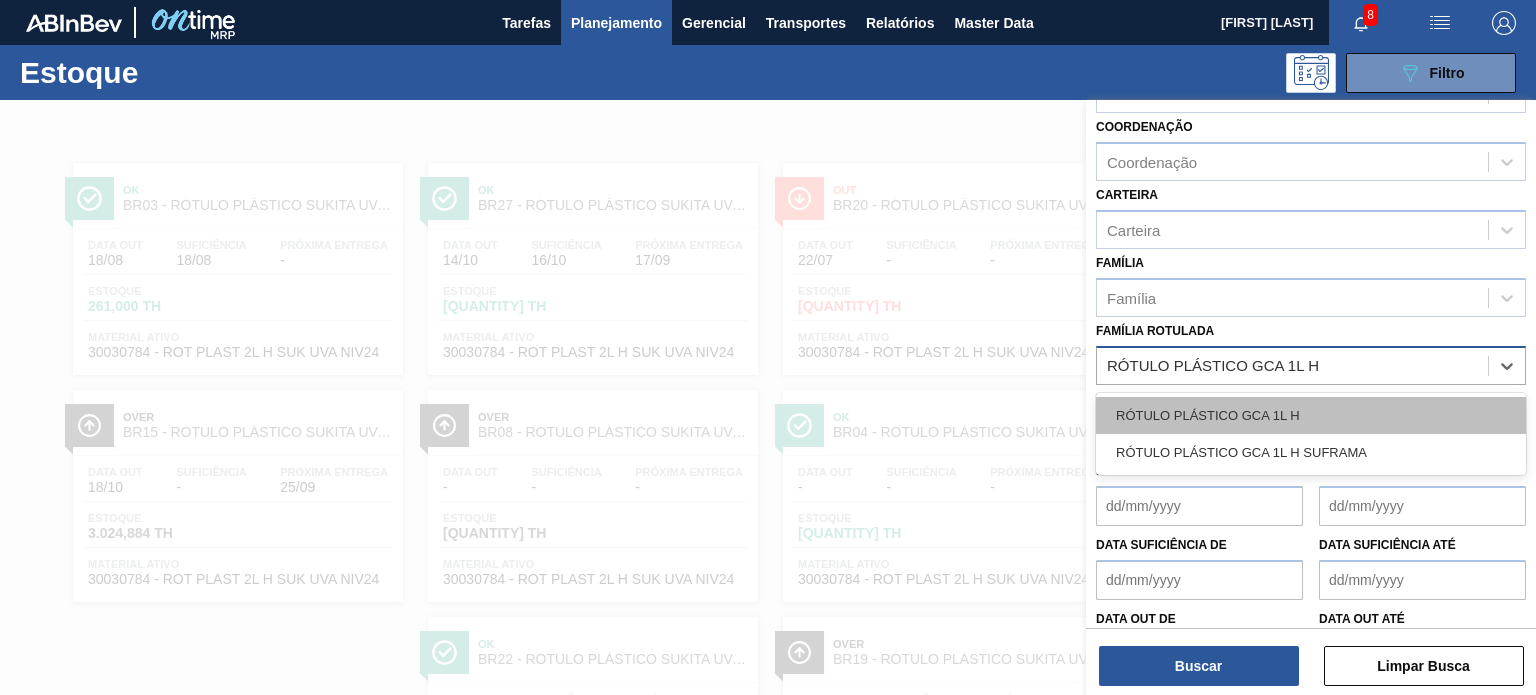 click on "RÓTULO PLÁSTICO GCA 1L H" at bounding box center (1311, 415) 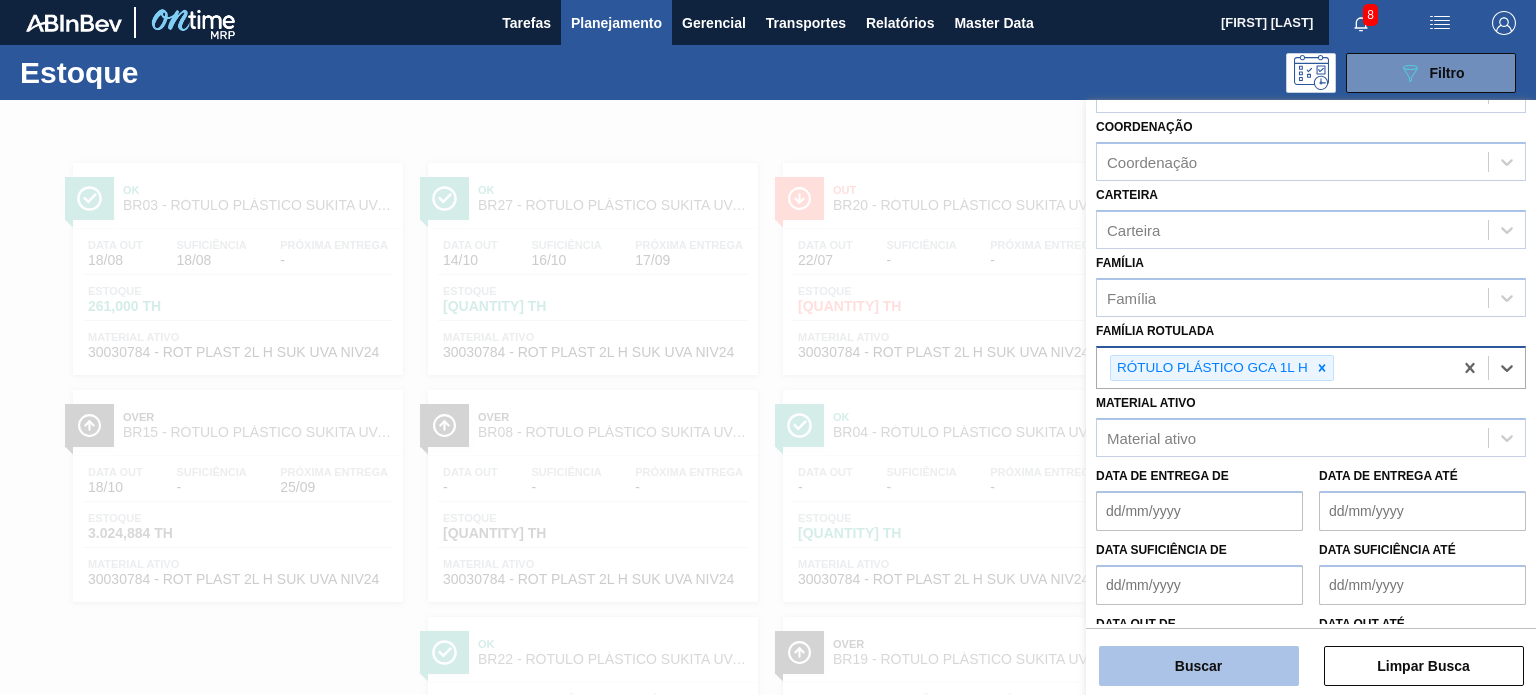 click on "Buscar" at bounding box center (1199, 666) 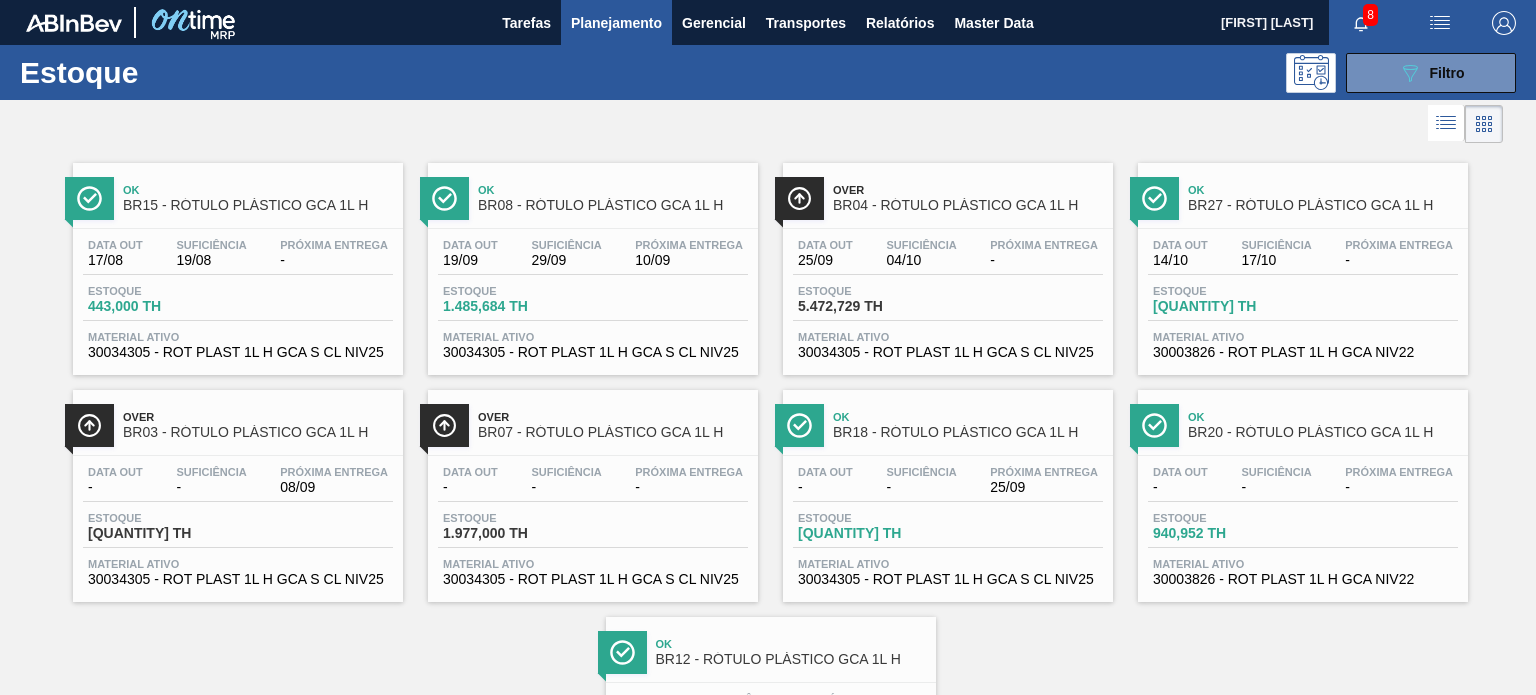 scroll, scrollTop: 0, scrollLeft: 0, axis: both 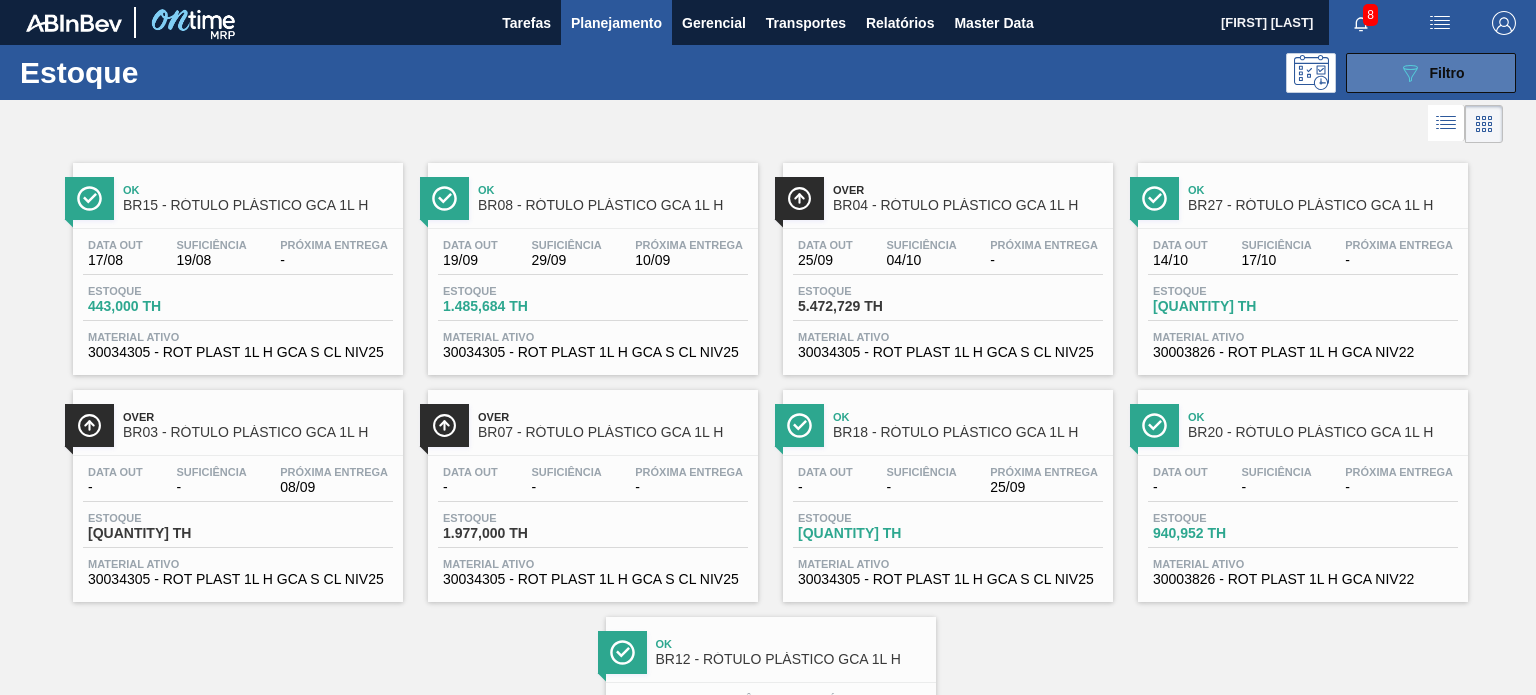 click on "089F7B8B-B2A5-4AFE-B5C0-19BA573D28AC" 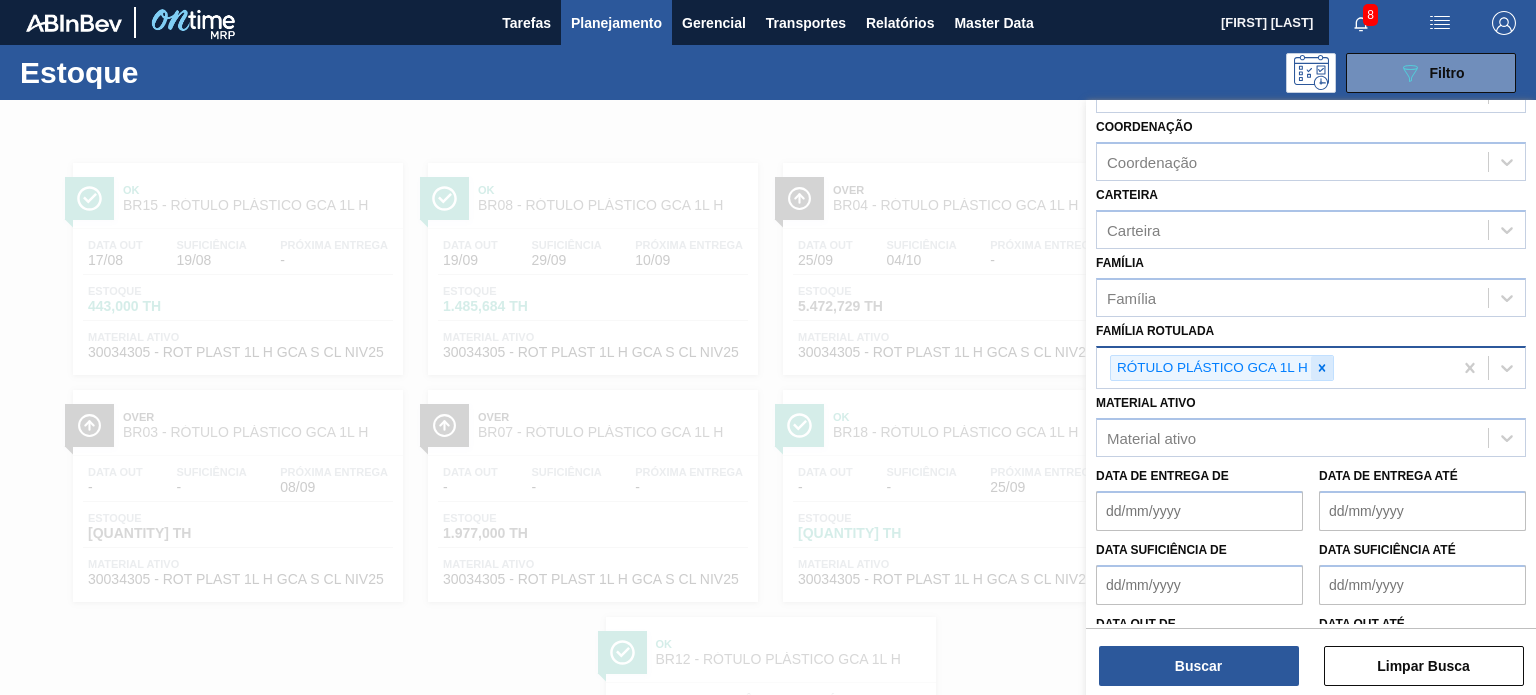 click at bounding box center [1322, 368] 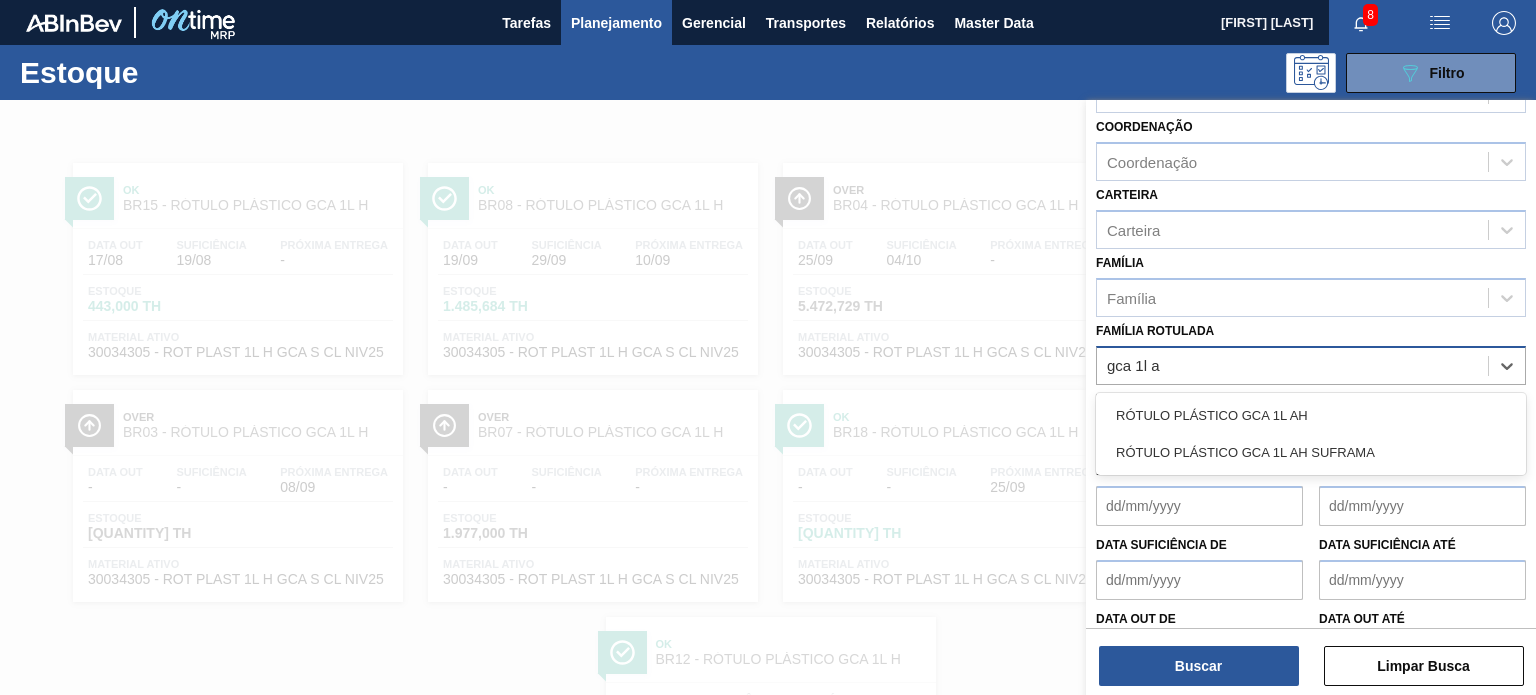 type on "gca 1l ah" 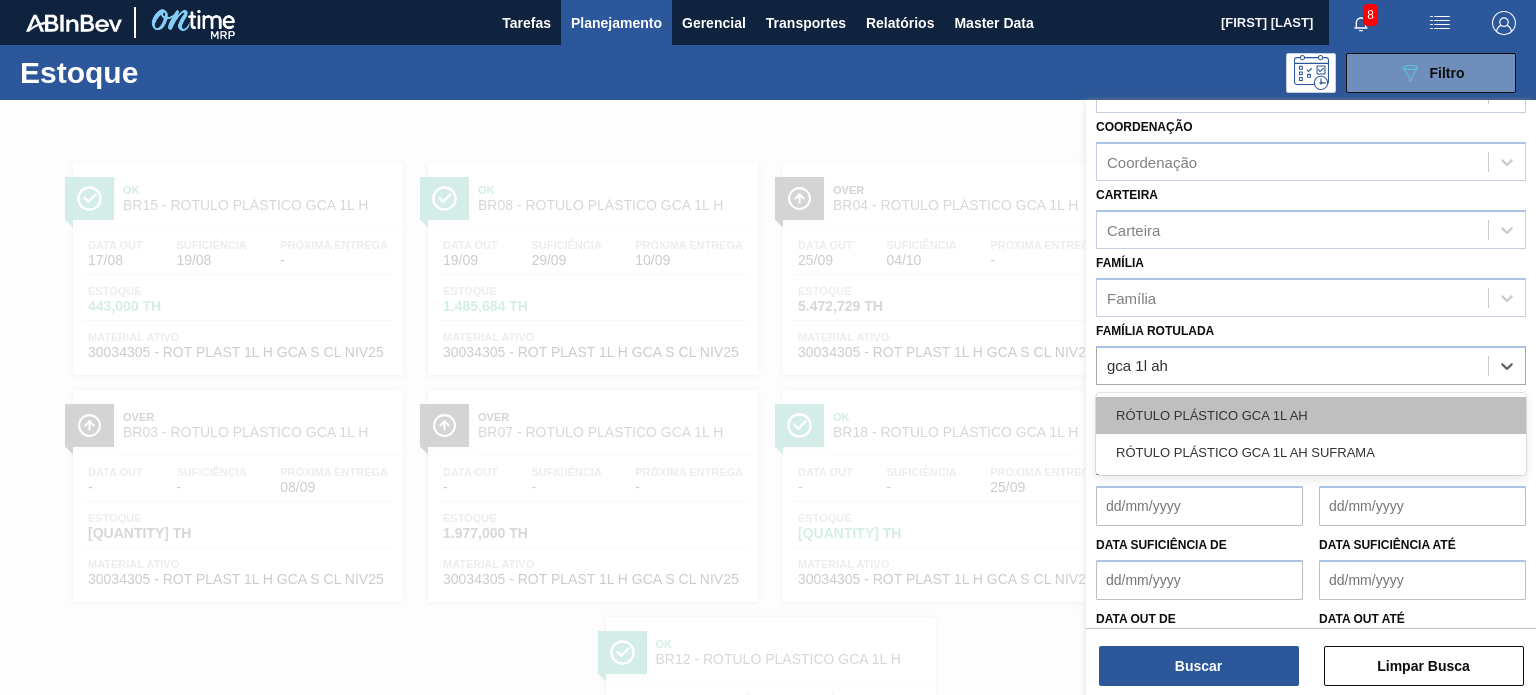 click on "RÓTULO PLÁSTICO GCA 1L AH" at bounding box center [1311, 415] 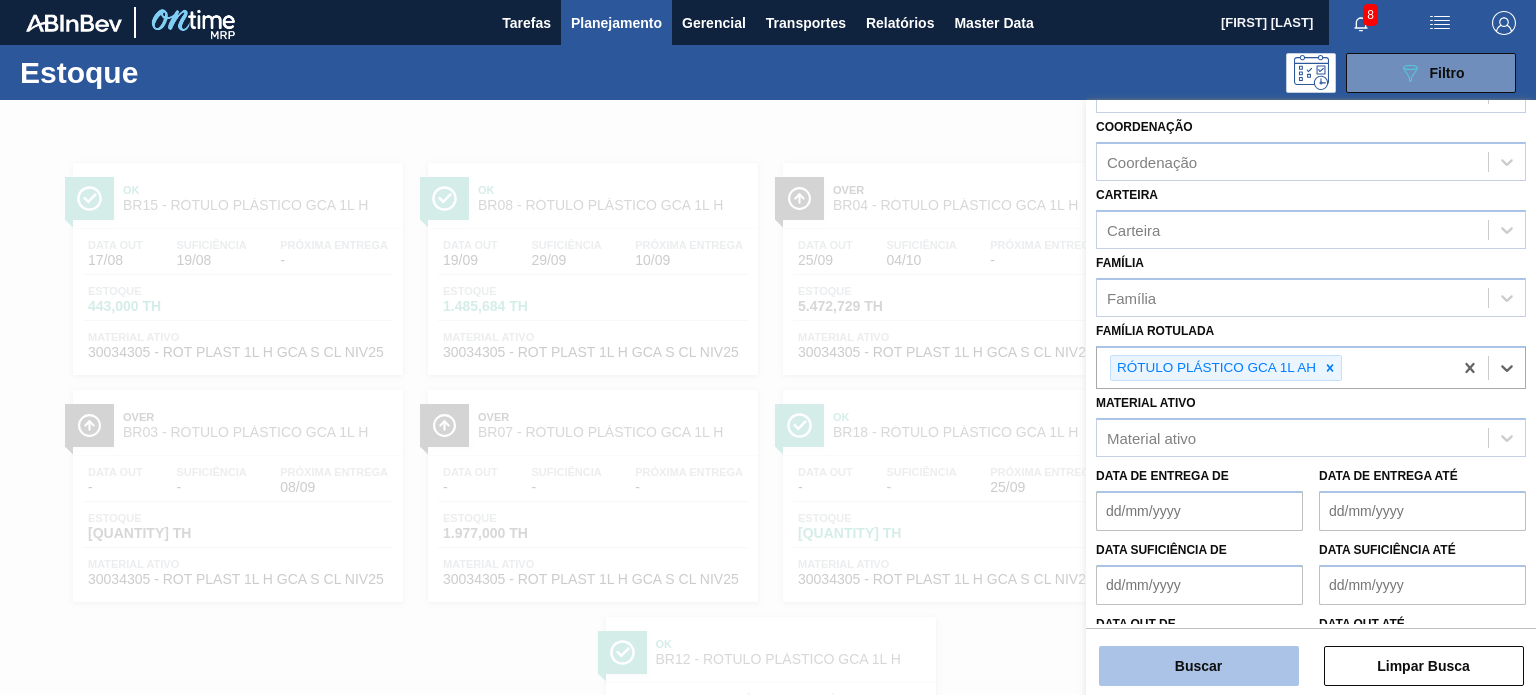 click on "Buscar" at bounding box center (1199, 666) 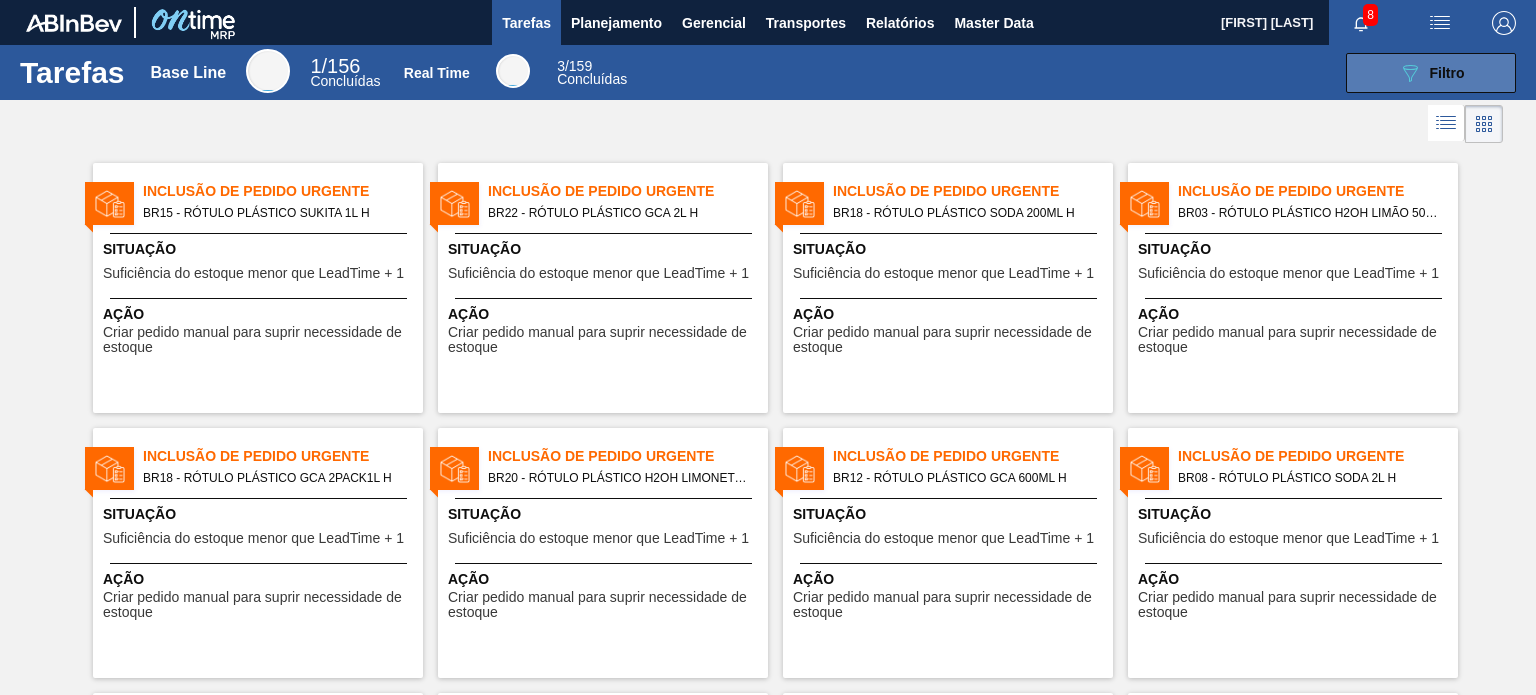 click on "089F7B8B-B2A5-4AFE-B5C0-19BA573D28AC Filtro" at bounding box center (1431, 73) 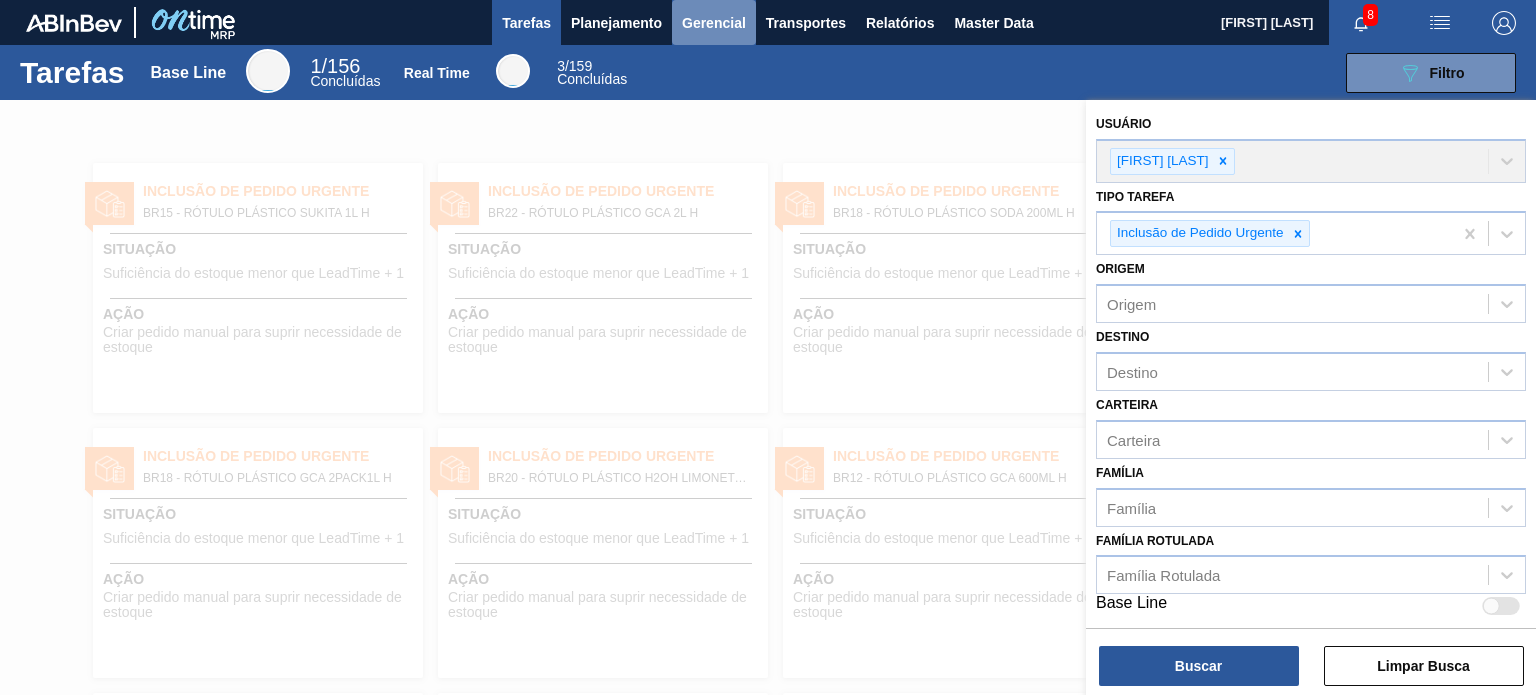 click on "Gerencial" at bounding box center (714, 22) 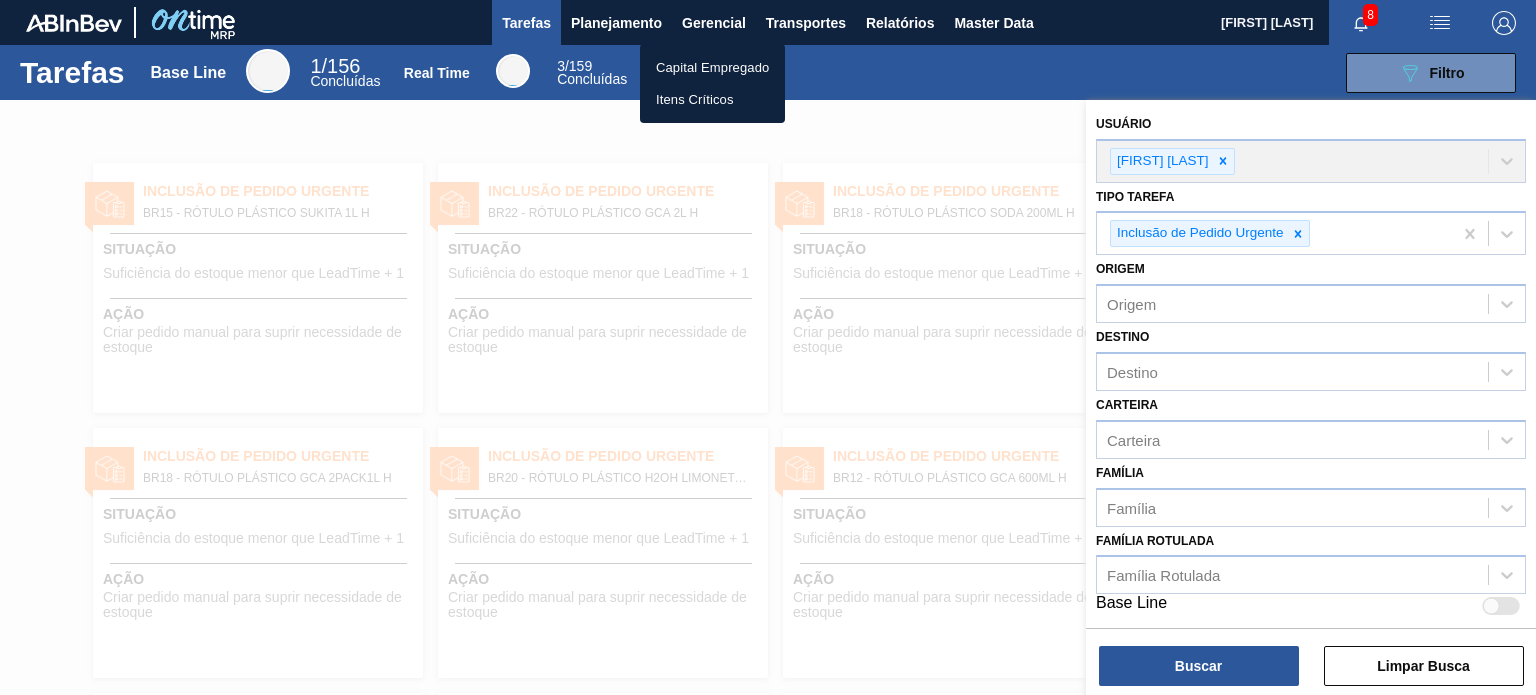 click at bounding box center (768, 347) 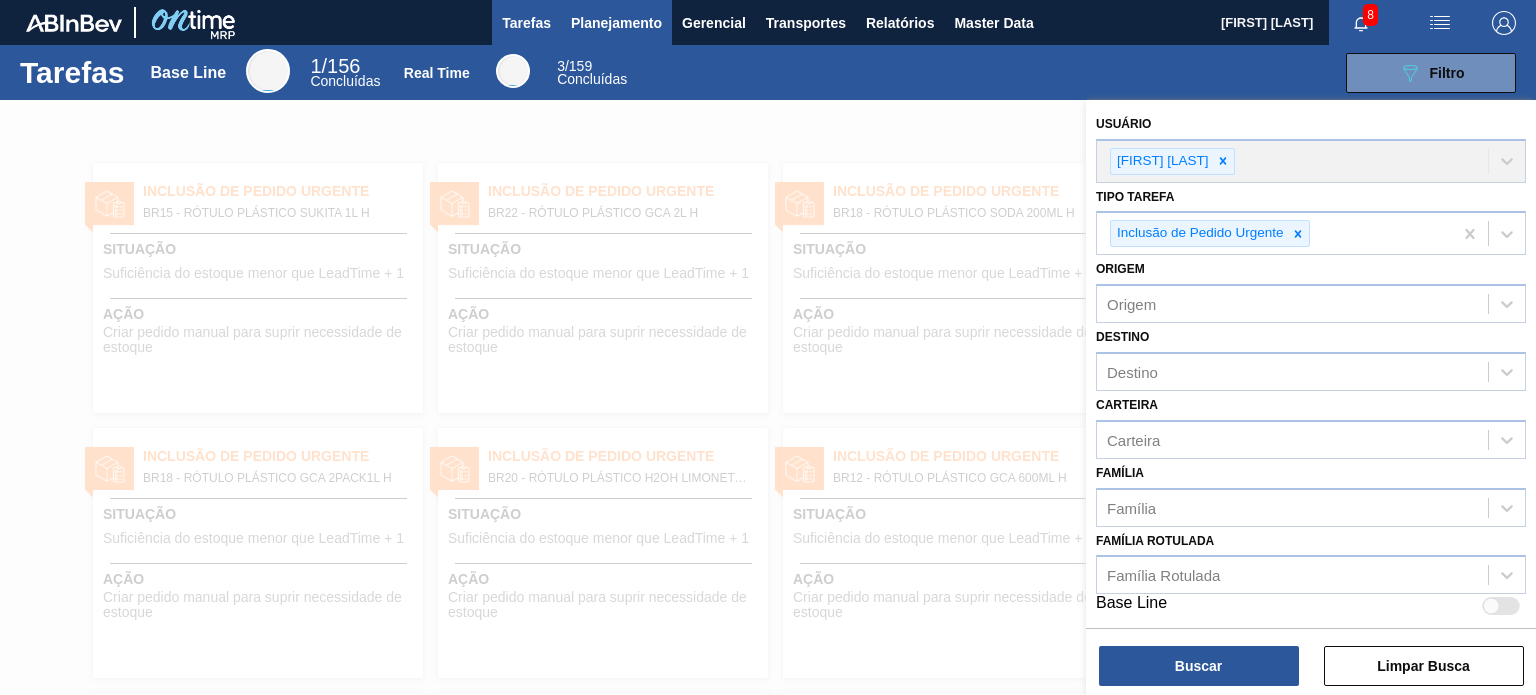 click on "Planejamento" at bounding box center (616, 23) 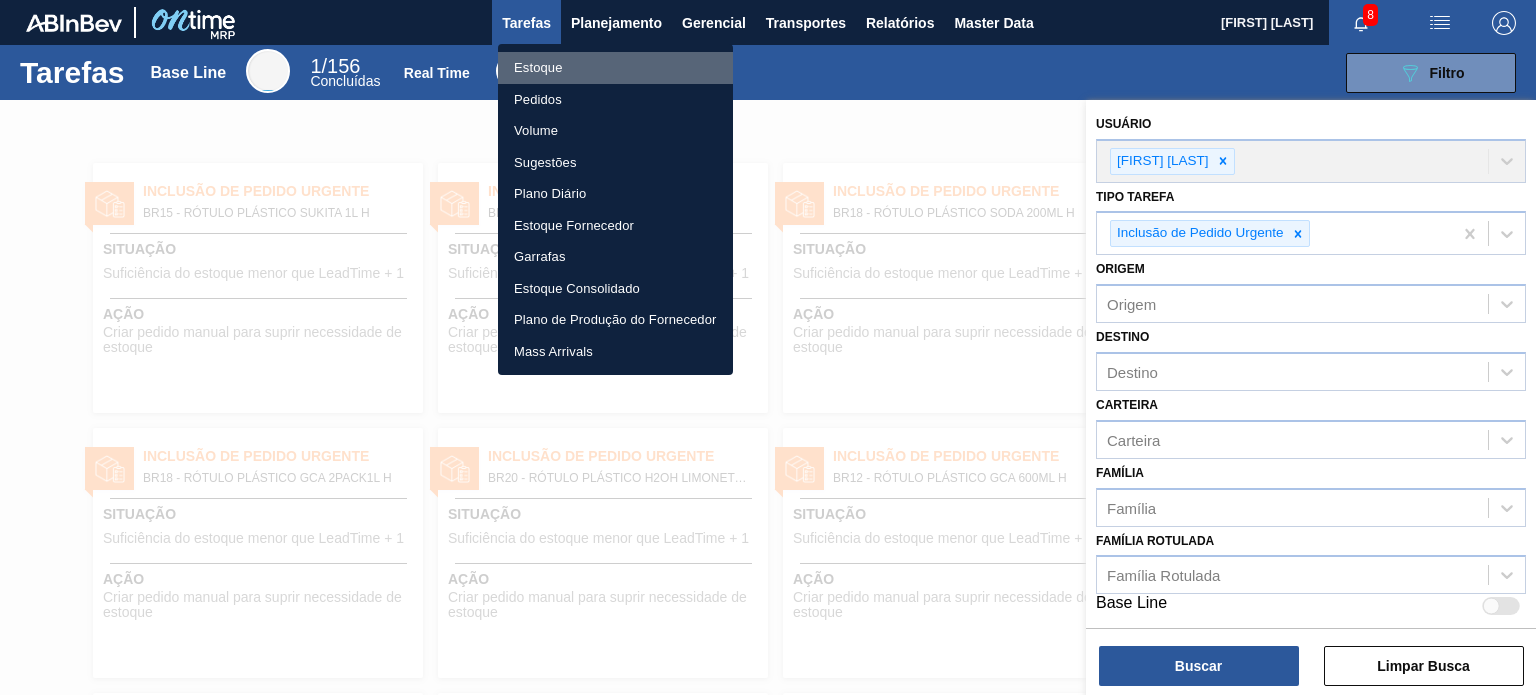 click on "Estoque" at bounding box center [615, 68] 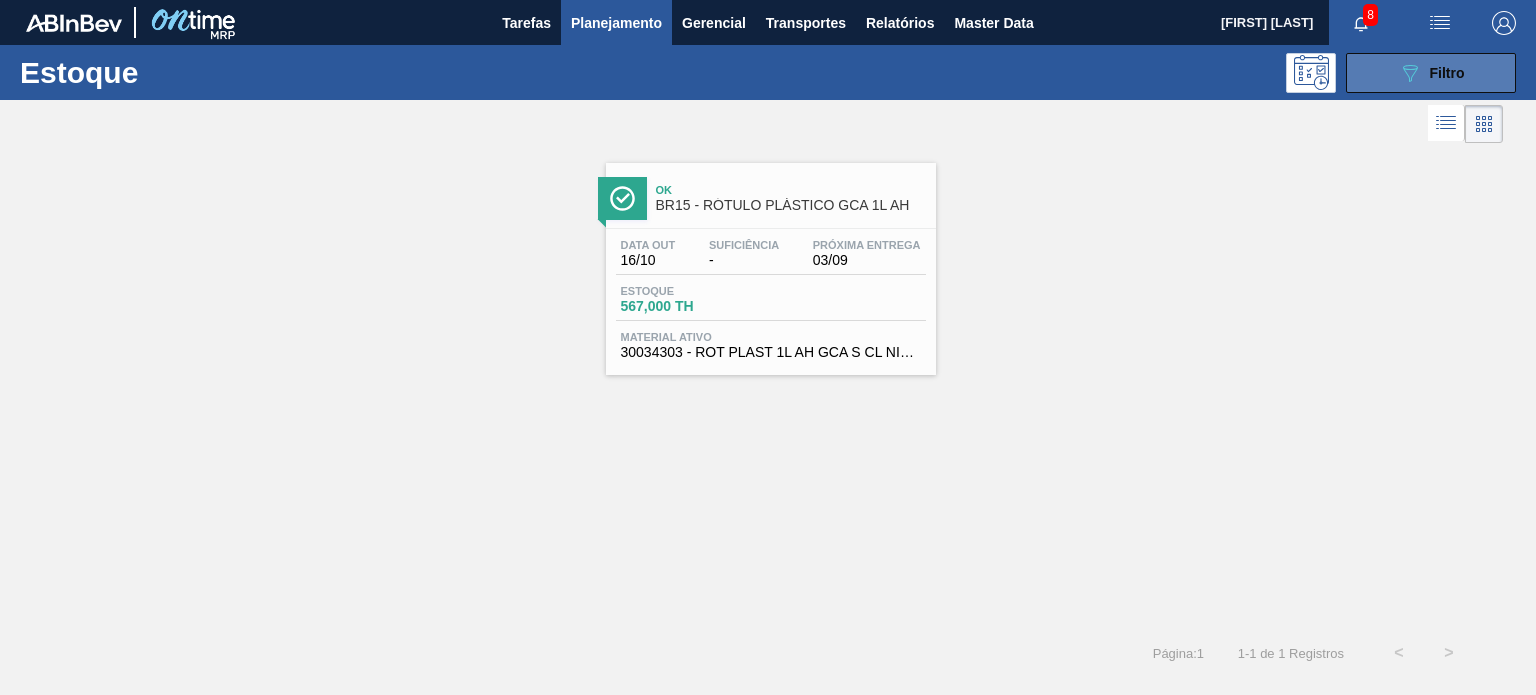 click on "089F7B8B-B2A5-4AFE-B5C0-19BA573D28AC Filtro" at bounding box center [1431, 73] 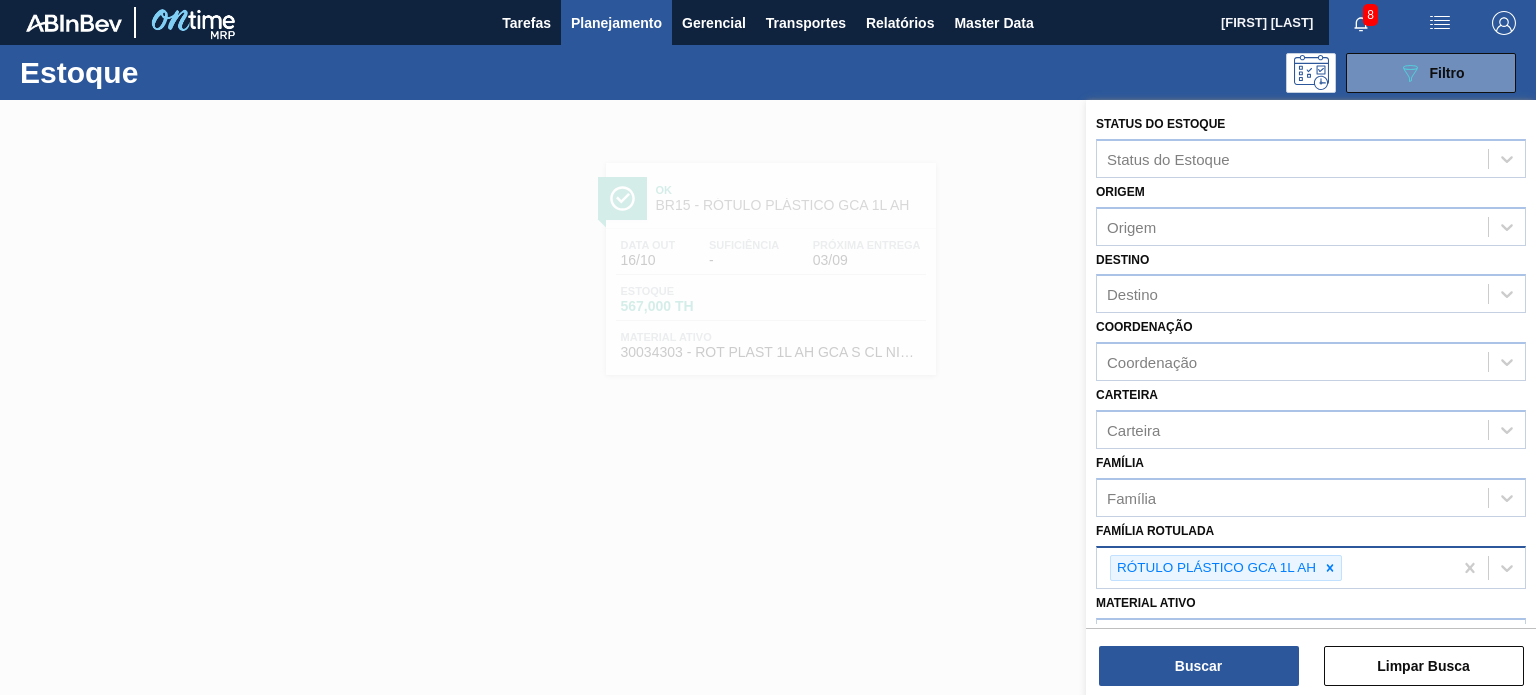 click 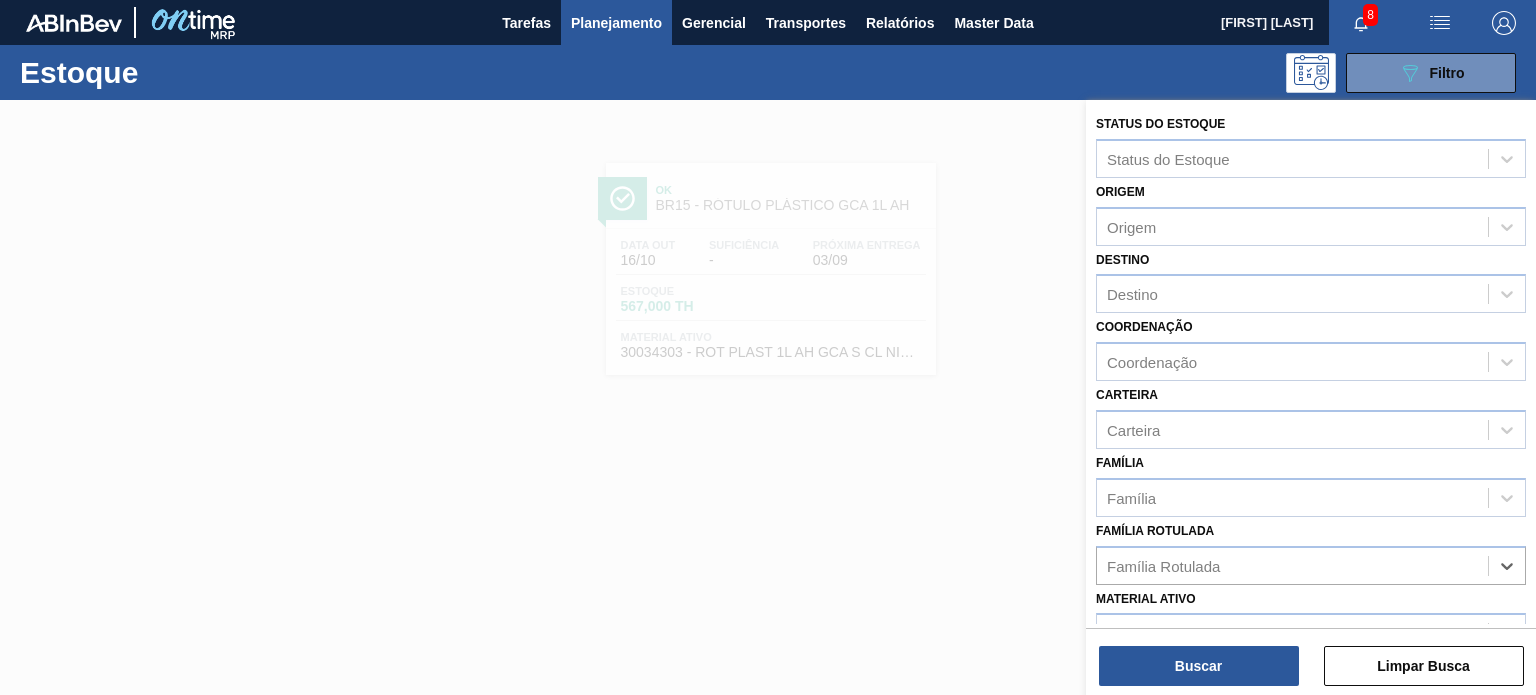paste on "RÓTULO PLÁSTICO GCA 600ML H" 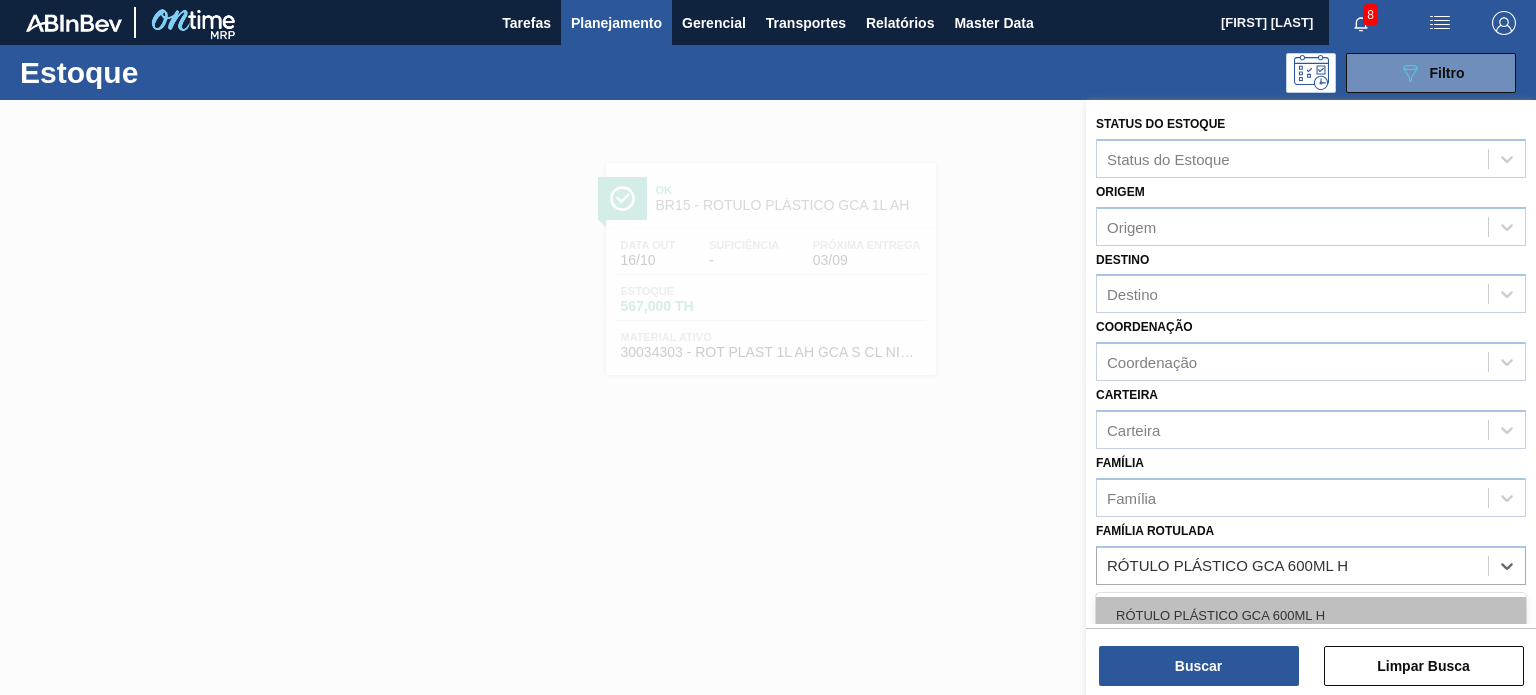 click on "RÓTULO PLÁSTICO GCA 600ML H" at bounding box center (1311, 615) 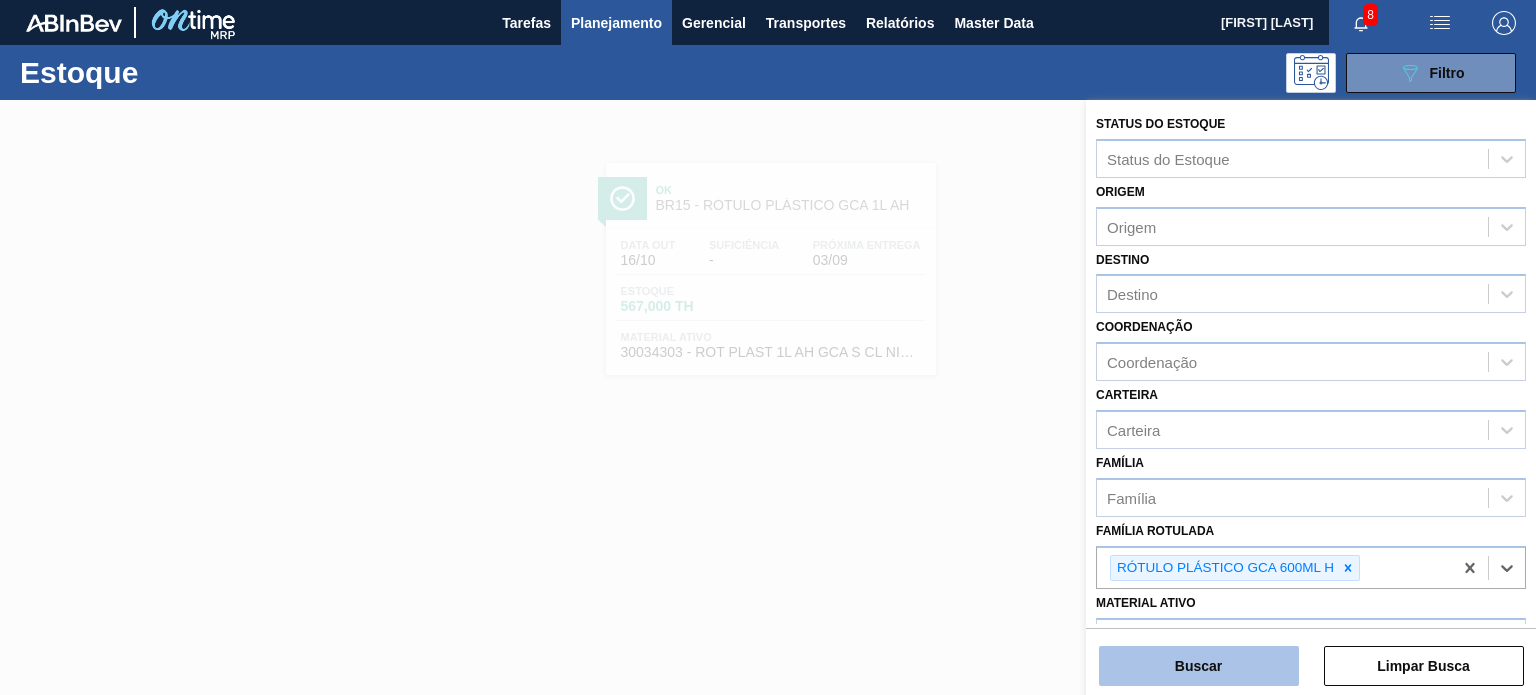 click on "Buscar" at bounding box center [1199, 666] 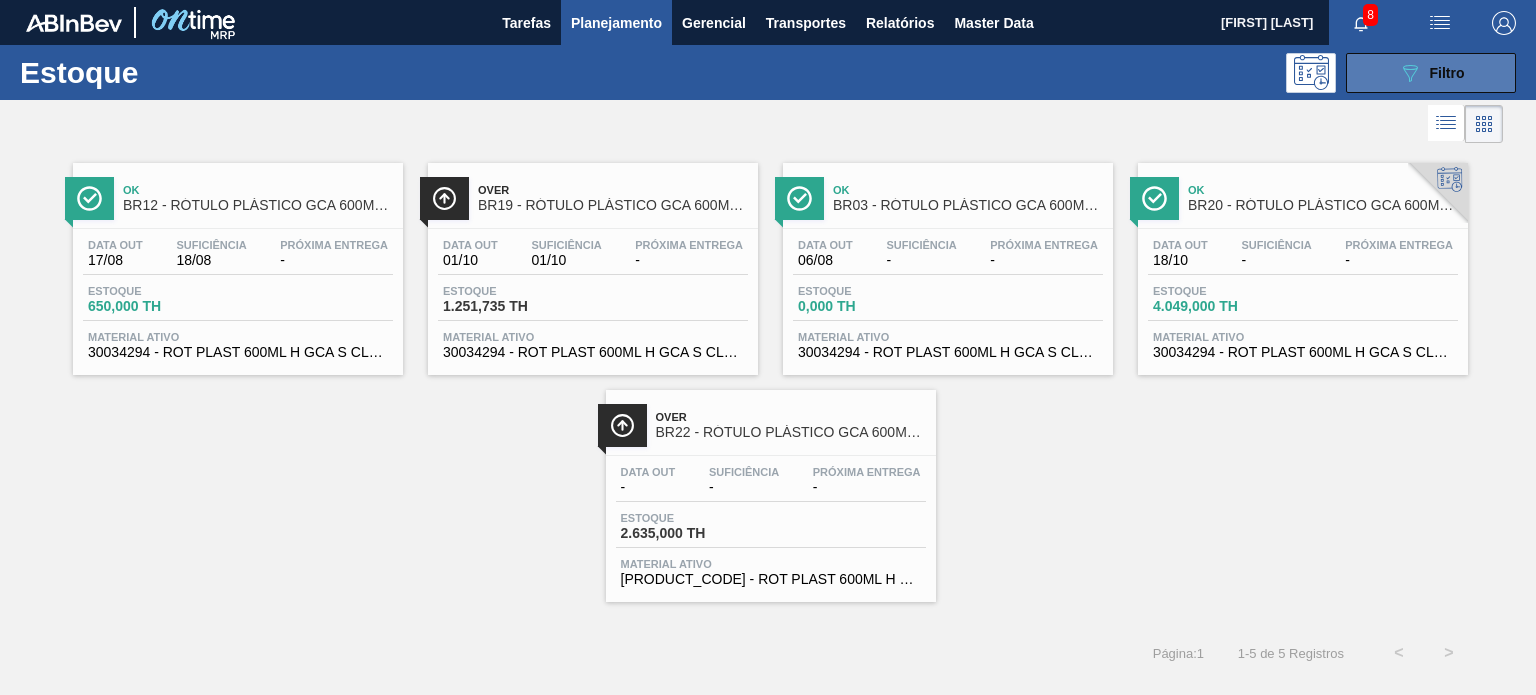 click on "089F7B8B-B2A5-4AFE-B5C0-19BA573D28AC Filtro" at bounding box center [1431, 73] 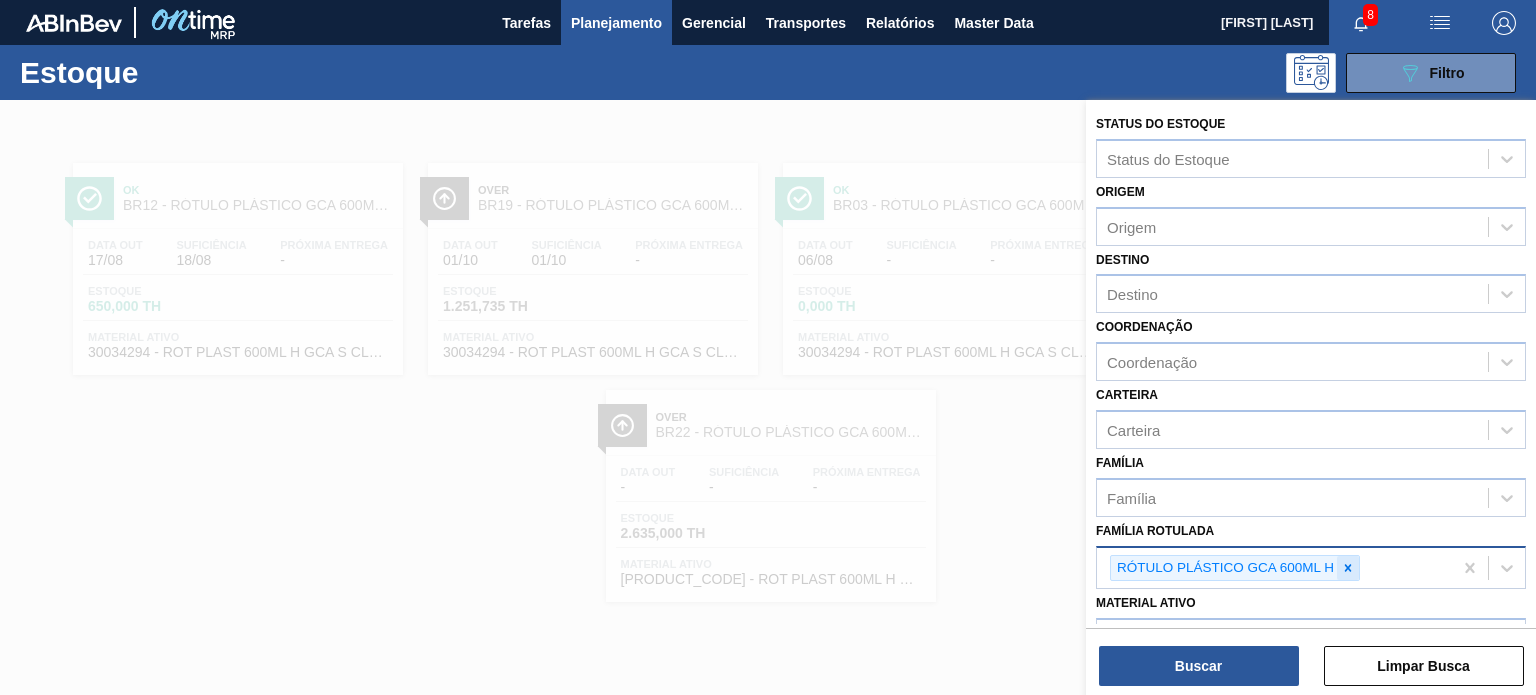 click 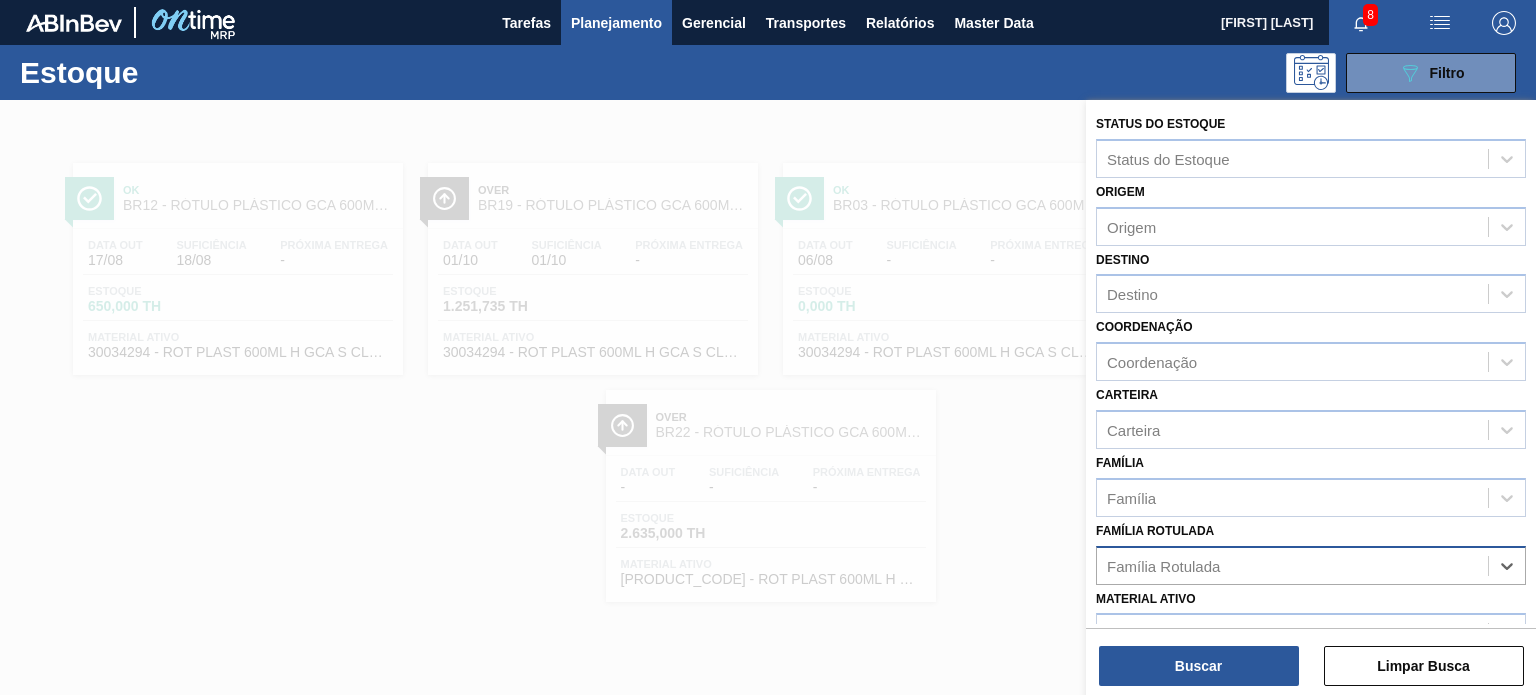 paste on "RÓTULO PLÁSTICO GCA 2L H" 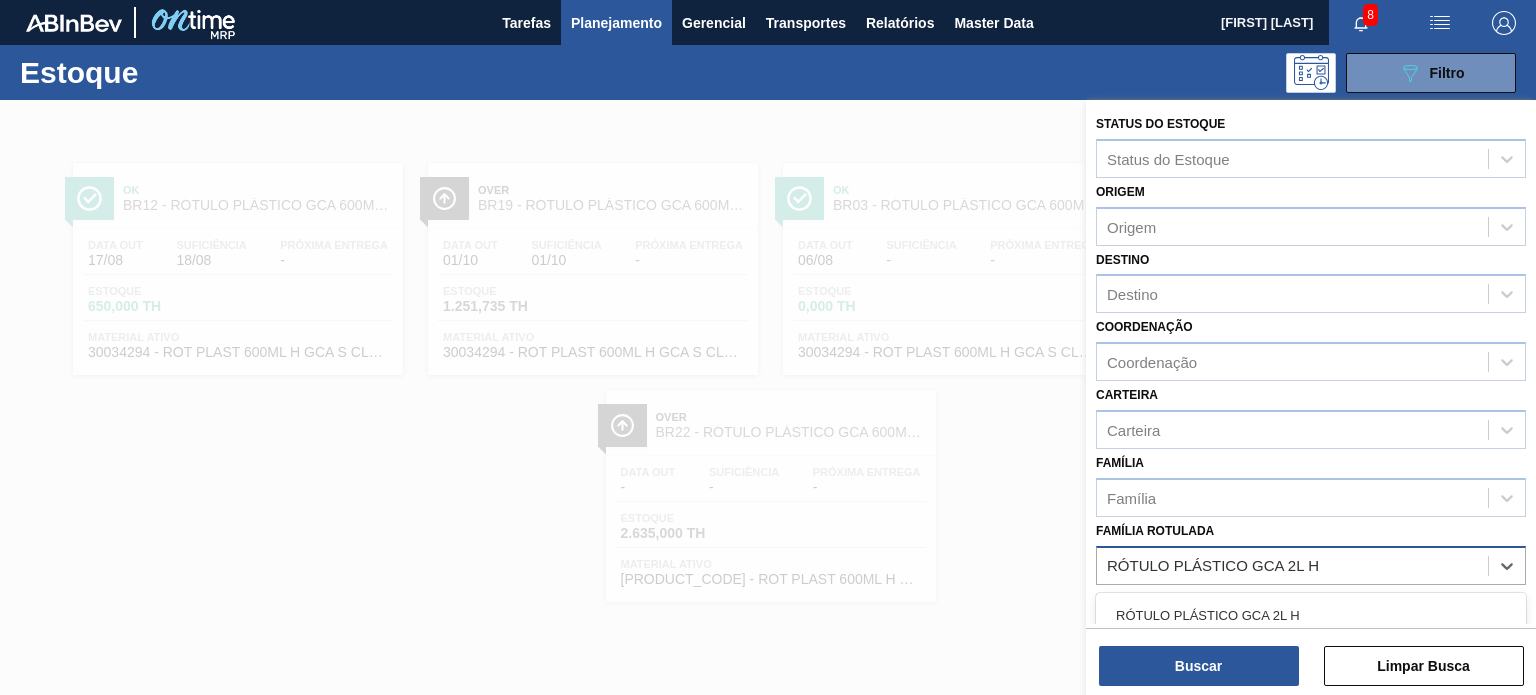 click on "RÓTULO PLÁSTICO GCA 2L H" at bounding box center [1311, 615] 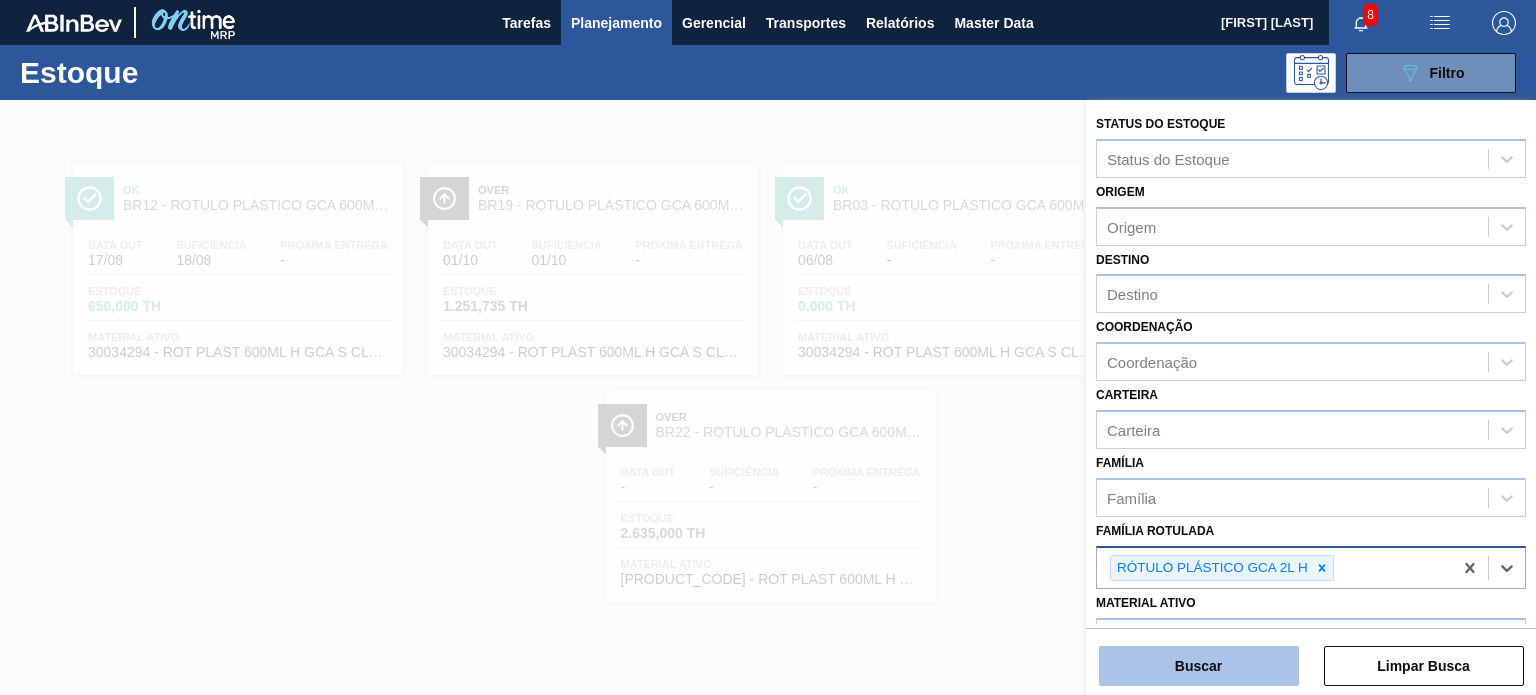 click on "Buscar" at bounding box center (1199, 666) 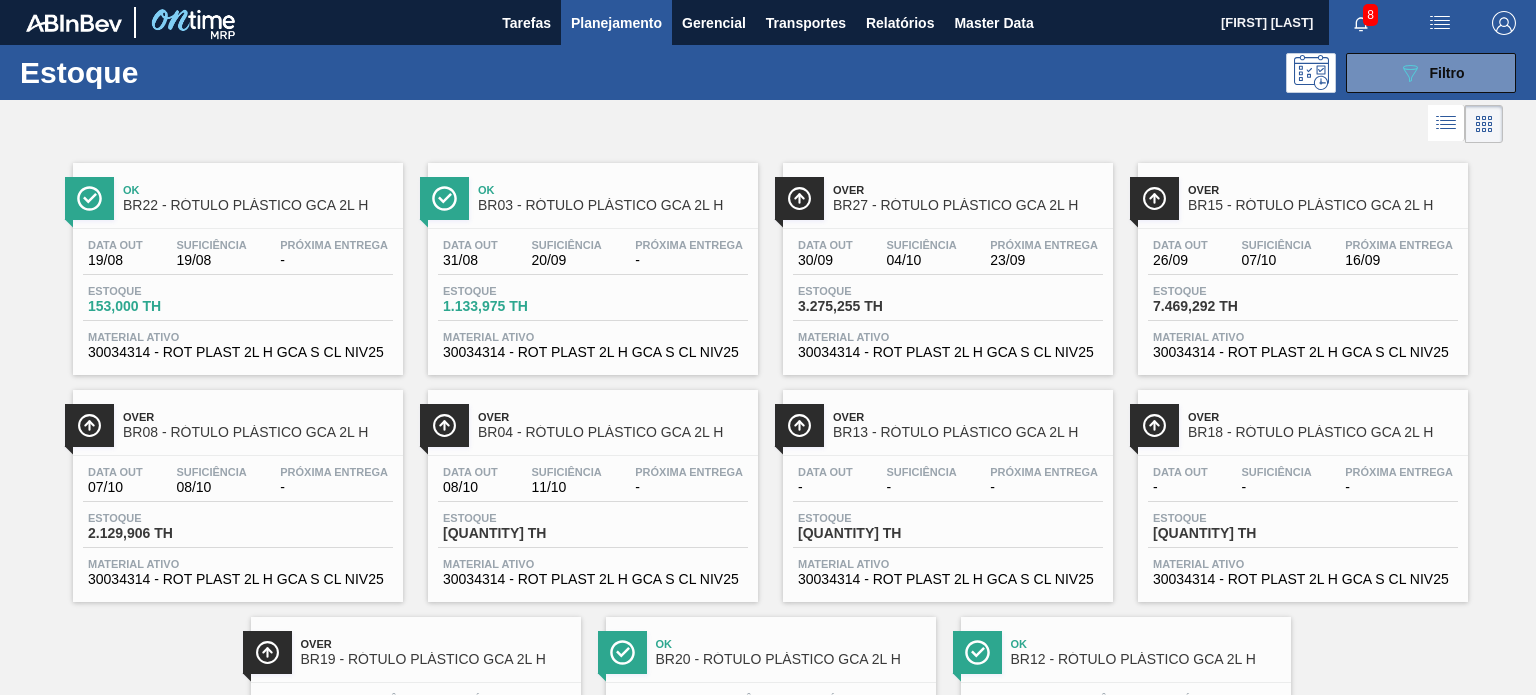 scroll, scrollTop: 100, scrollLeft: 0, axis: vertical 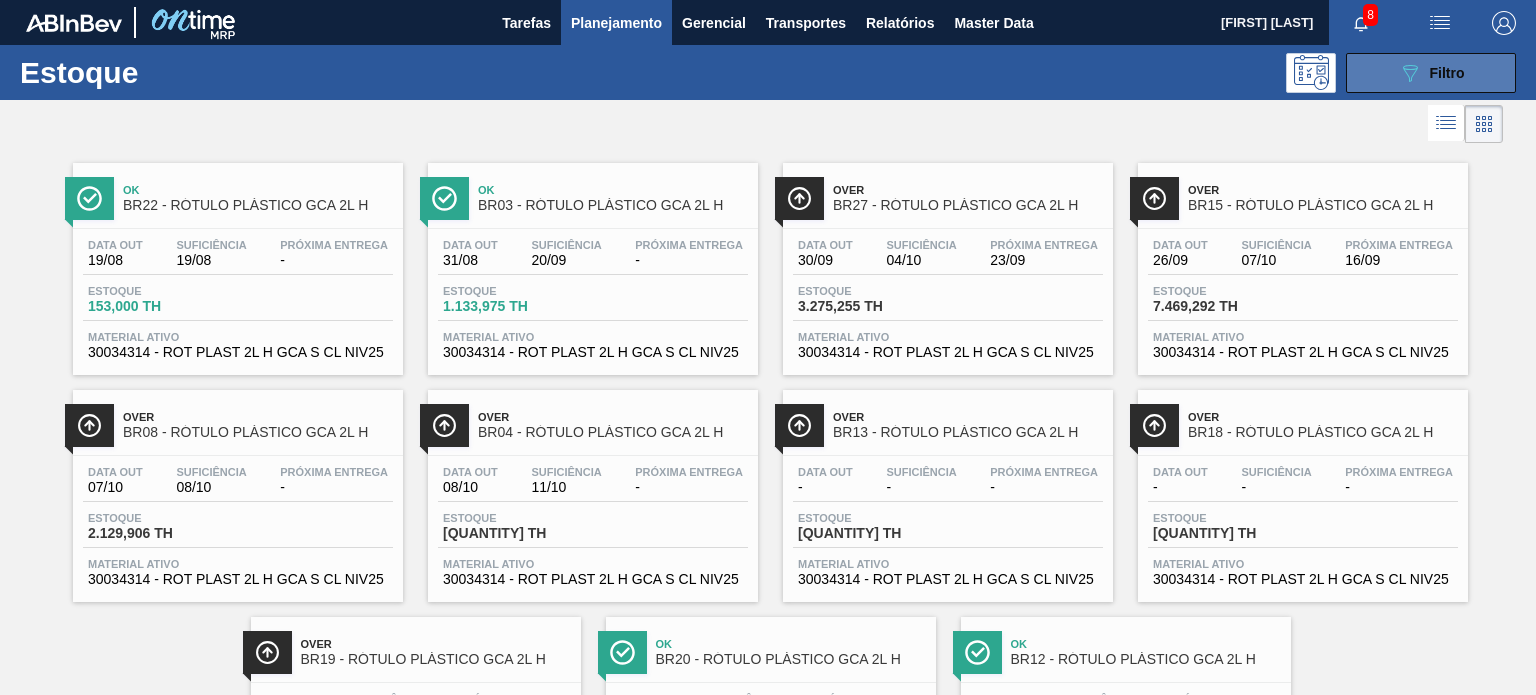 click on "089F7B8B-B2A5-4AFE-B5C0-19BA573D28AC Filtro" at bounding box center [1431, 73] 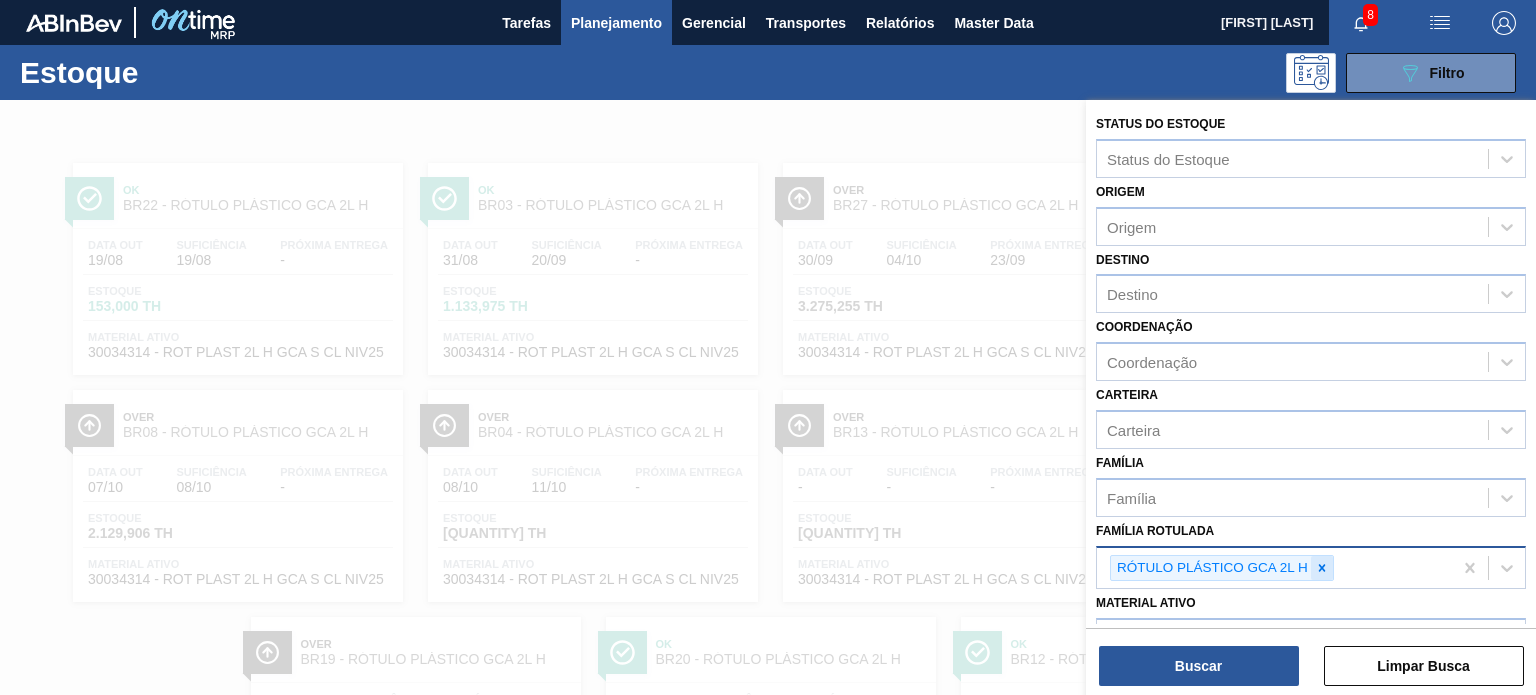 click 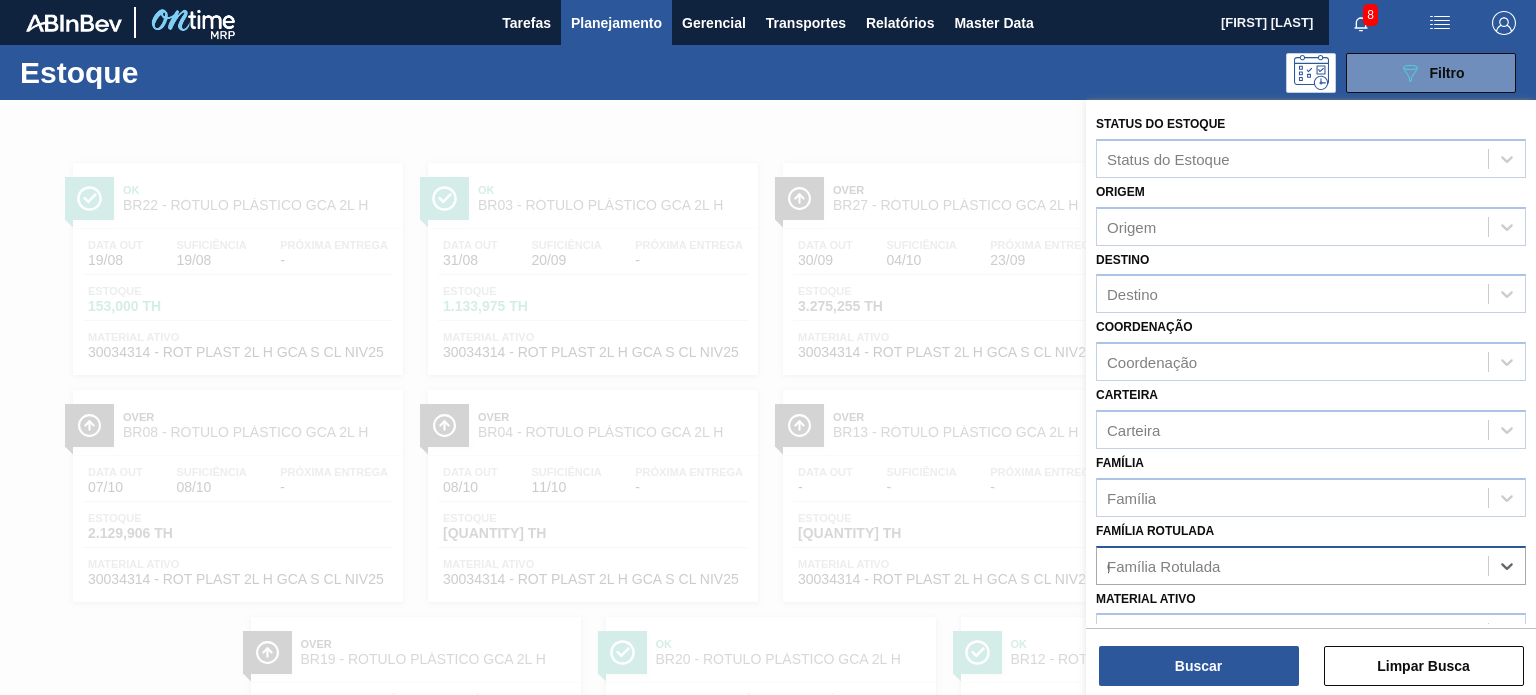 scroll, scrollTop: 181, scrollLeft: 0, axis: vertical 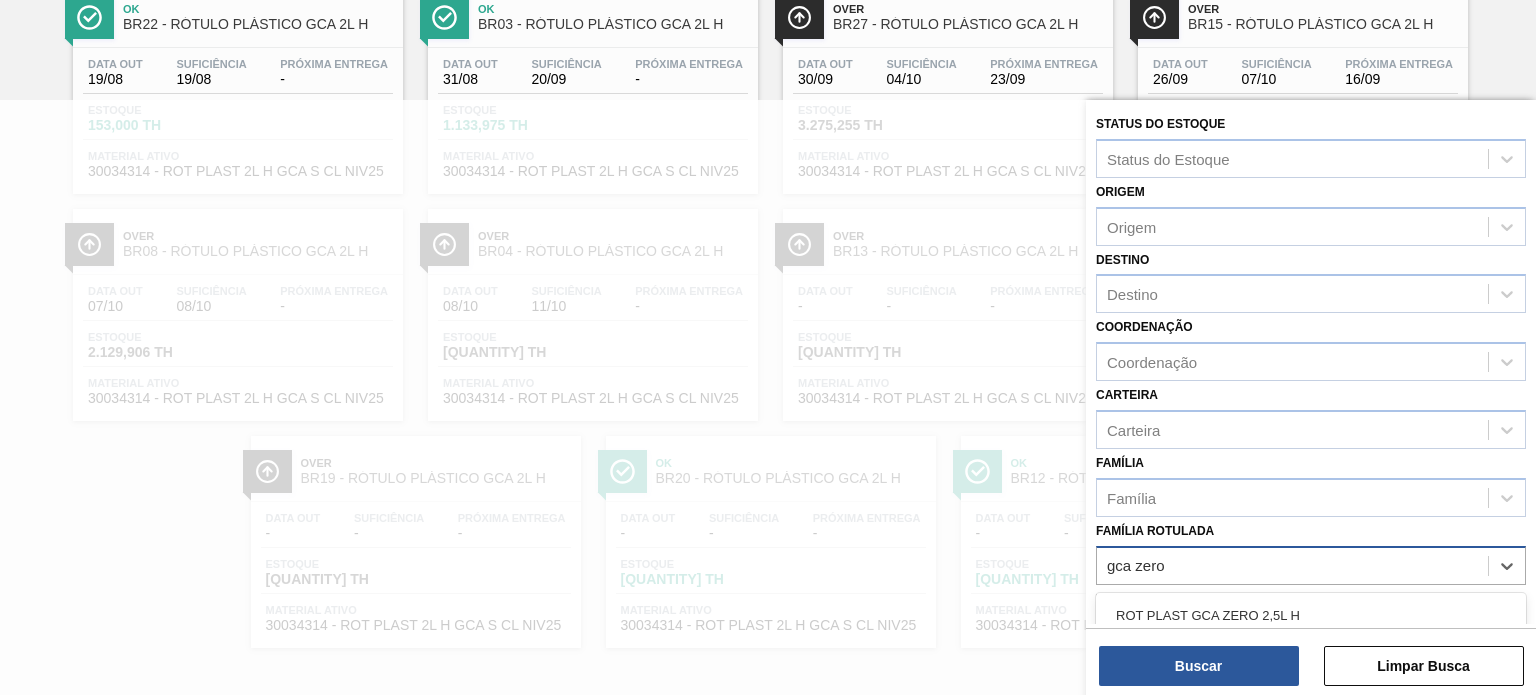 type on "gca zero 1" 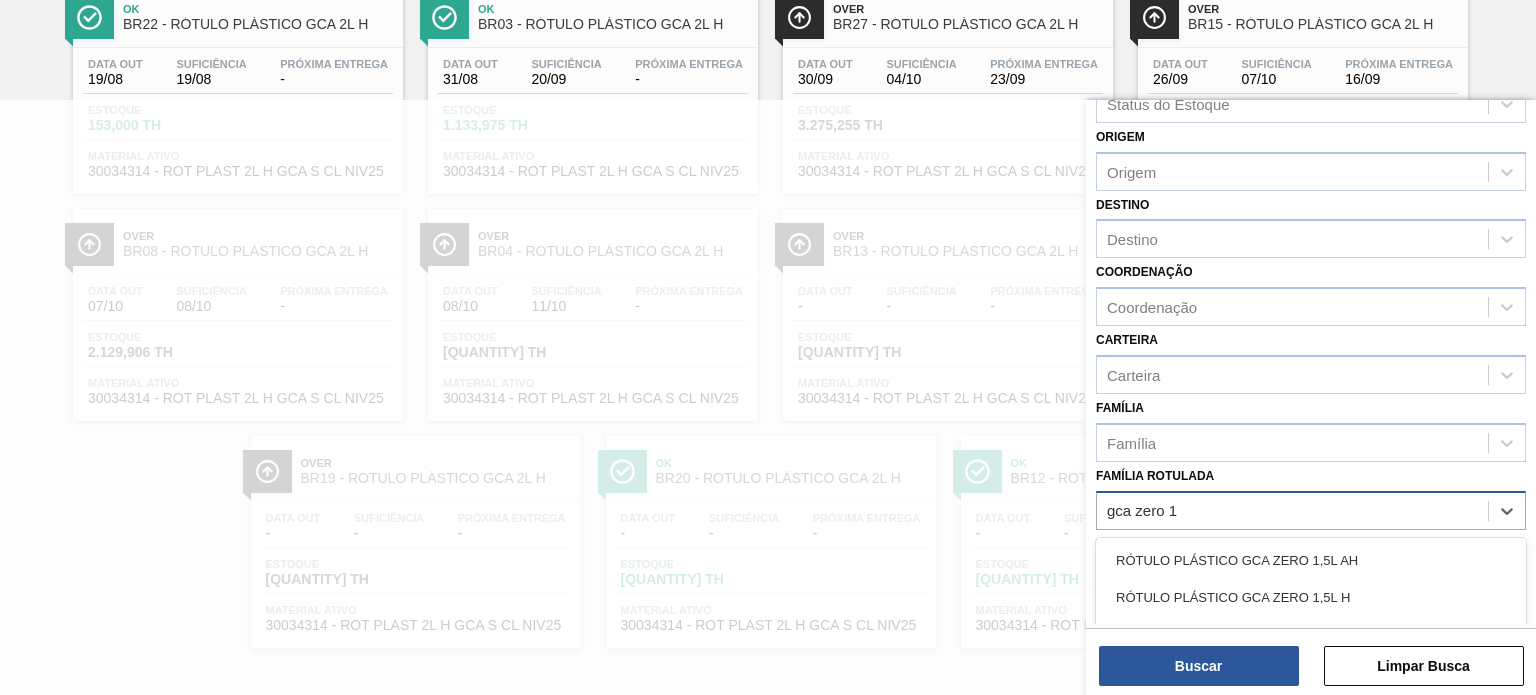 scroll, scrollTop: 200, scrollLeft: 0, axis: vertical 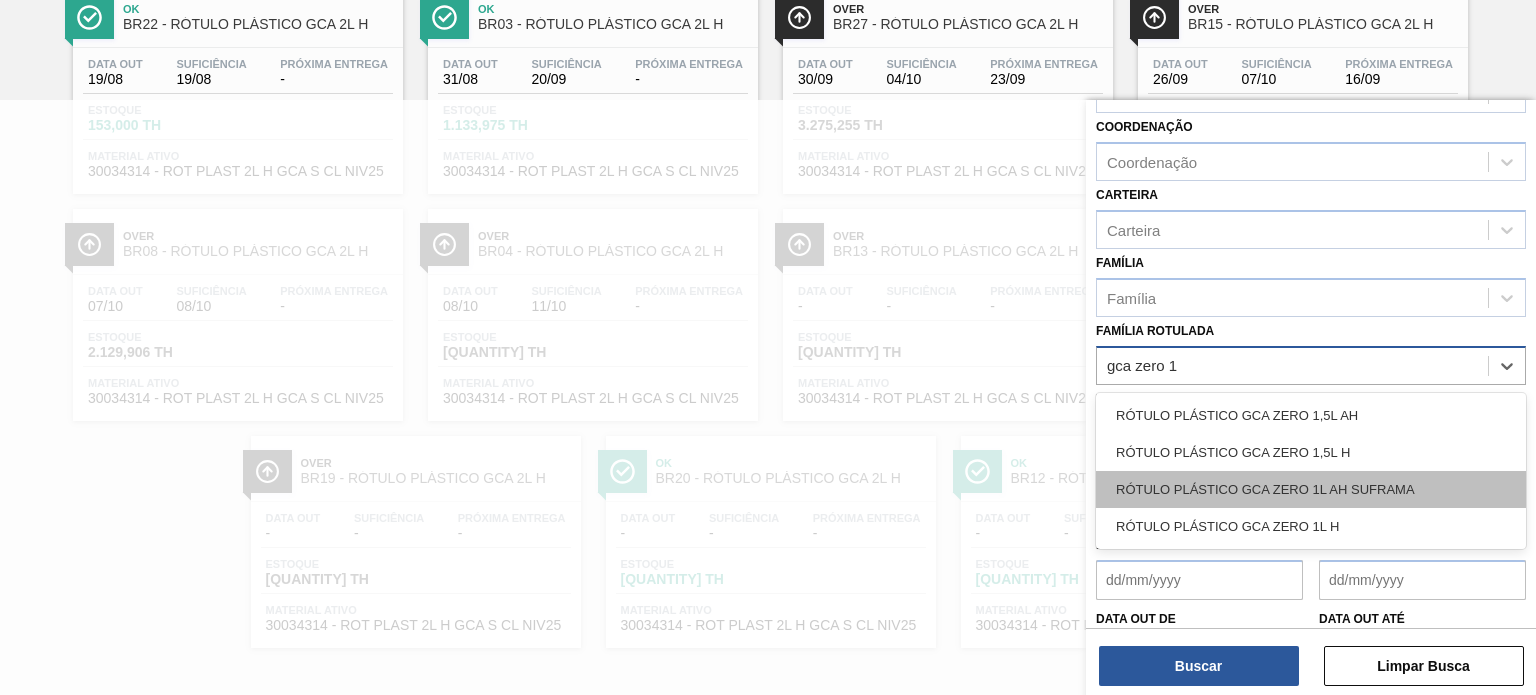 click on "RÓTULO PLÁSTICO GCA ZERO 1L AH SUFRAMA" at bounding box center [1311, 489] 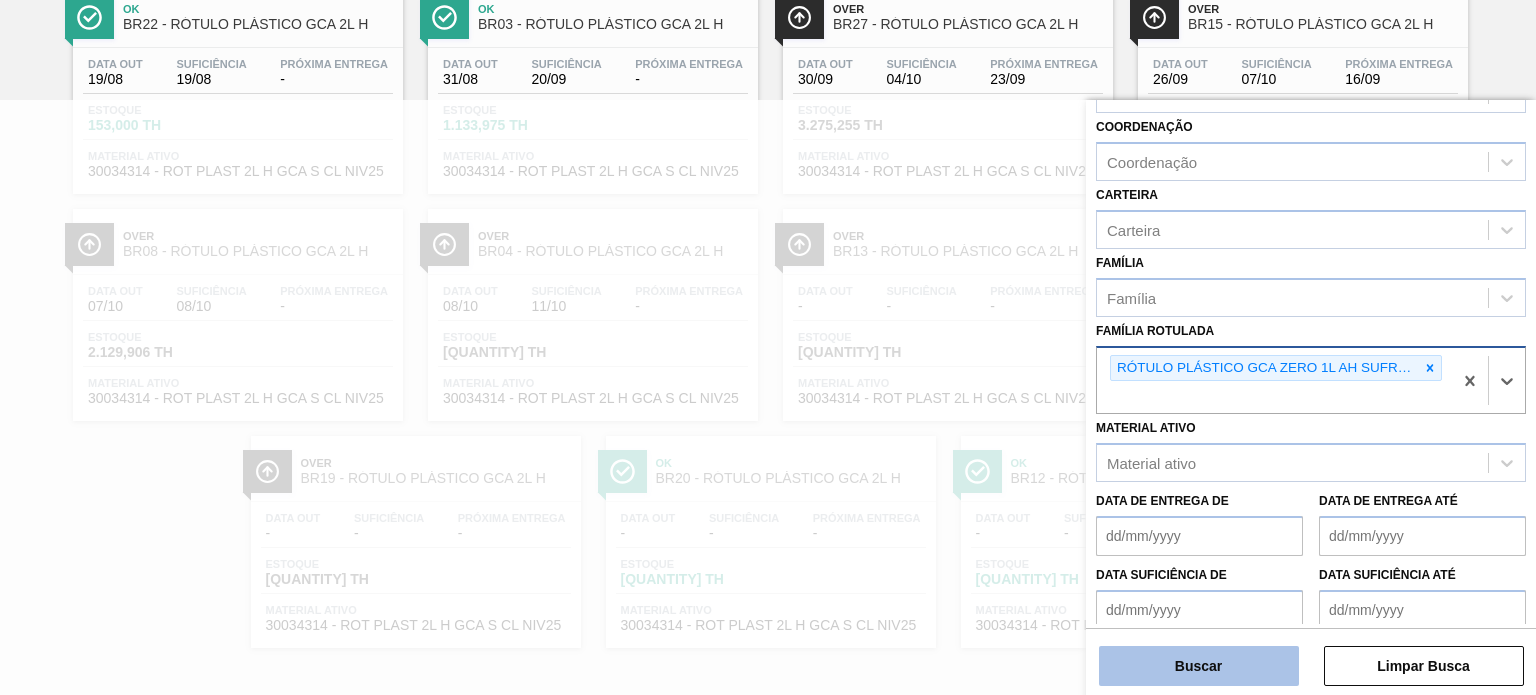 click on "Buscar" at bounding box center [1199, 666] 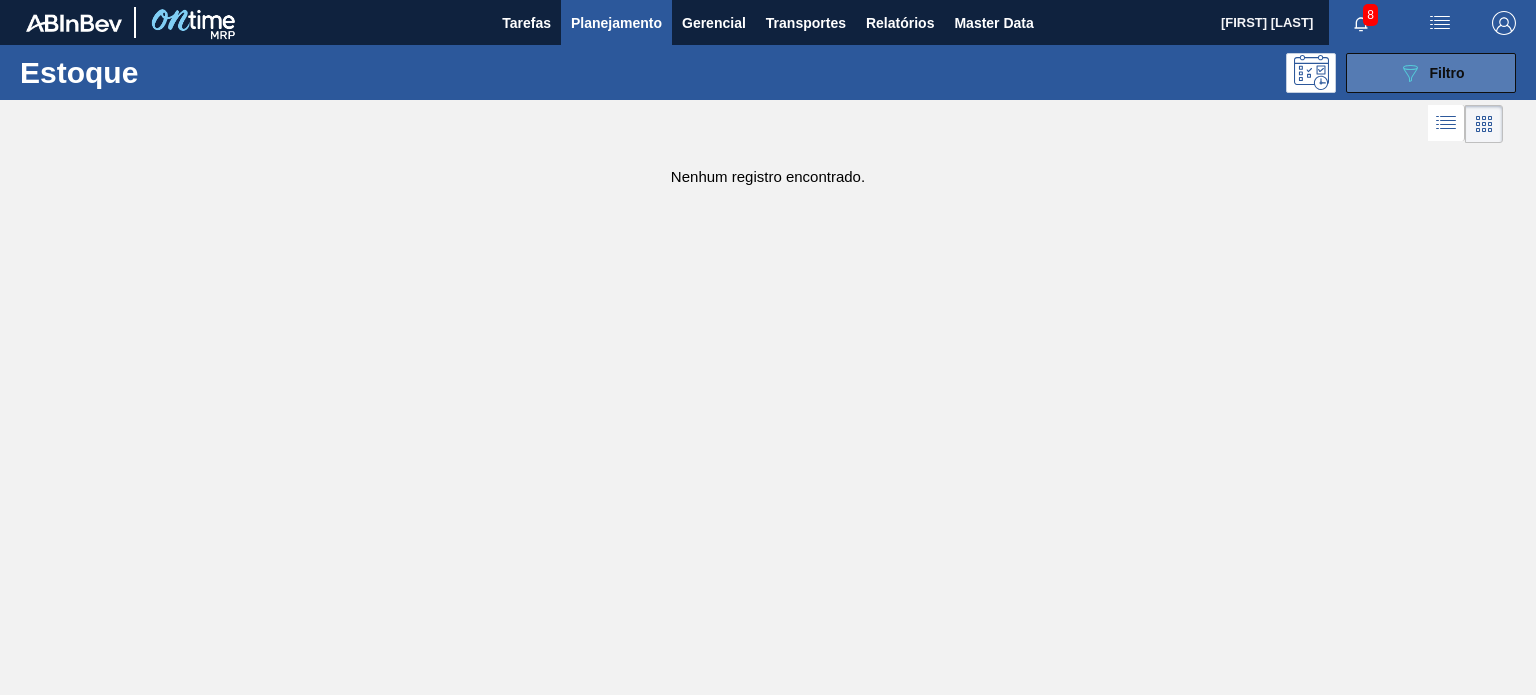 click 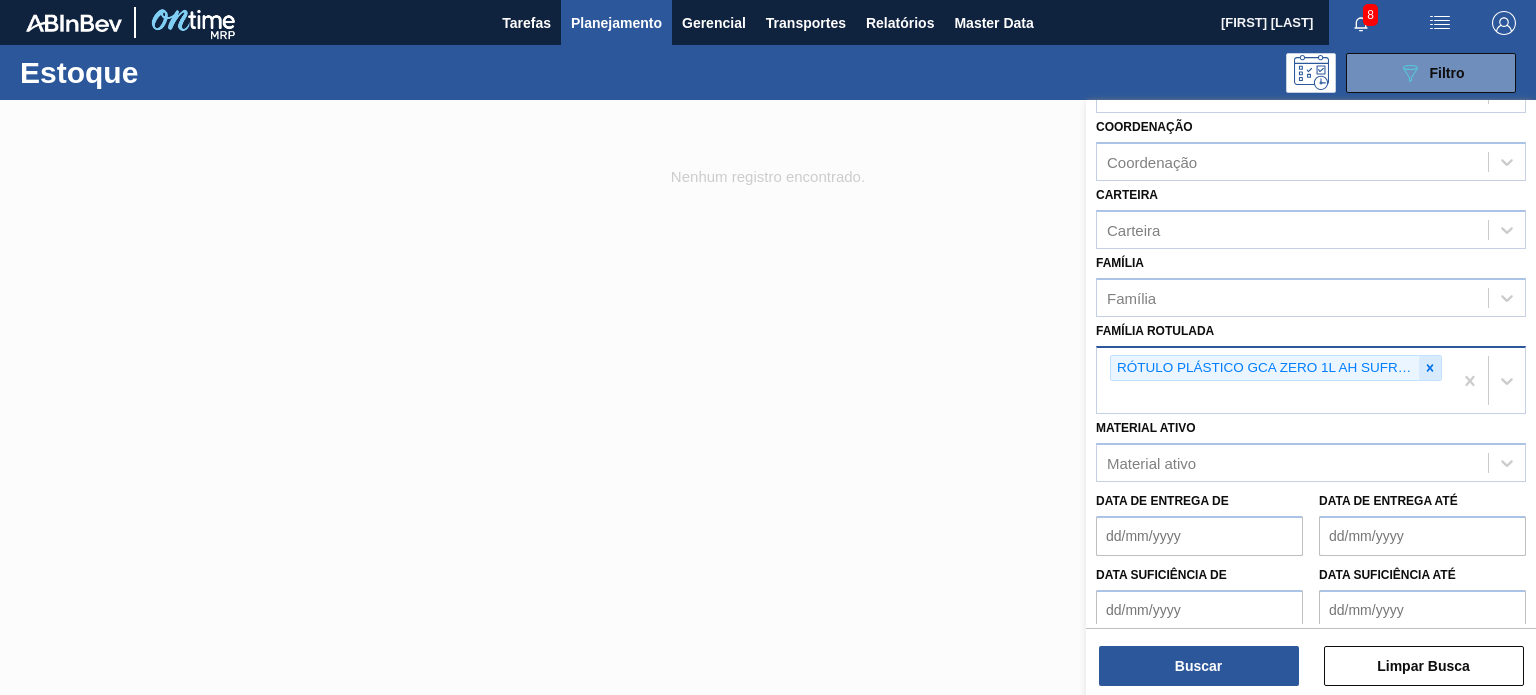 click 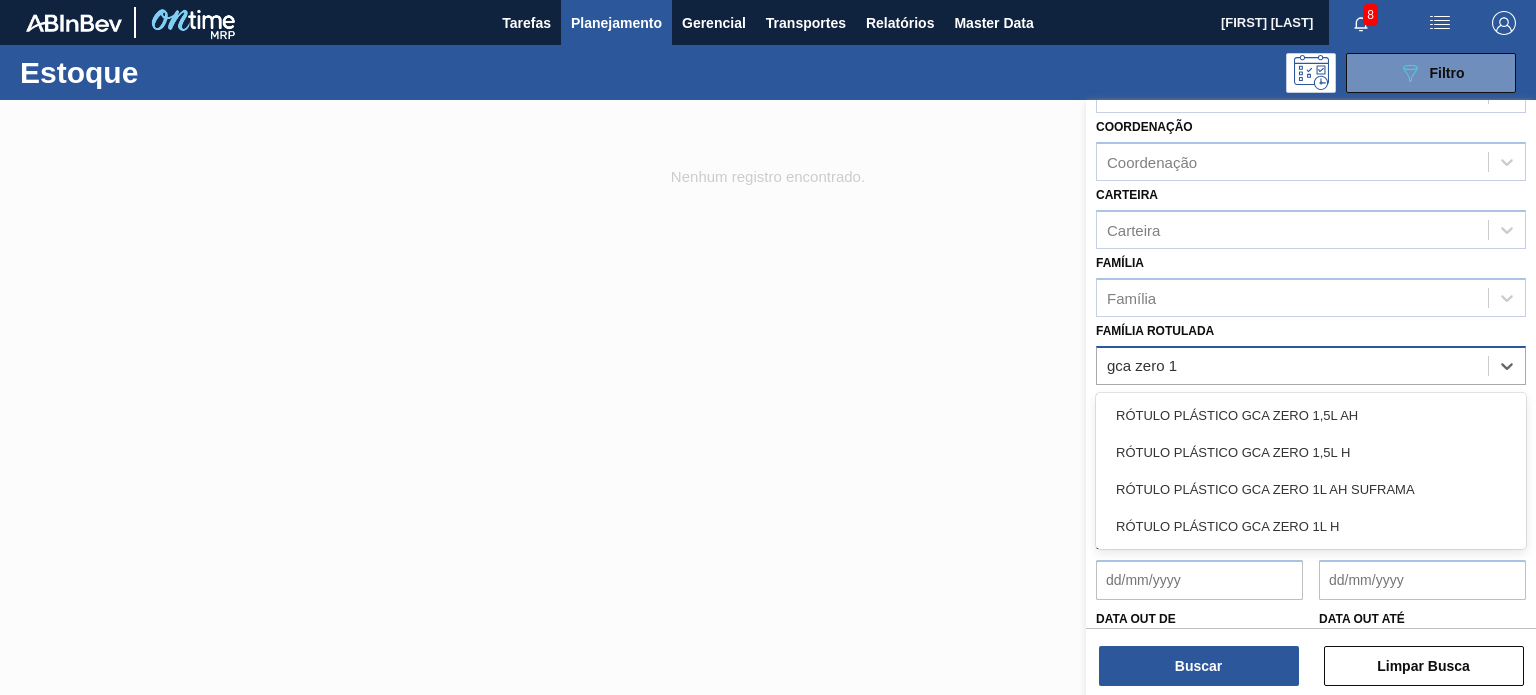 type on "gca zero 1l" 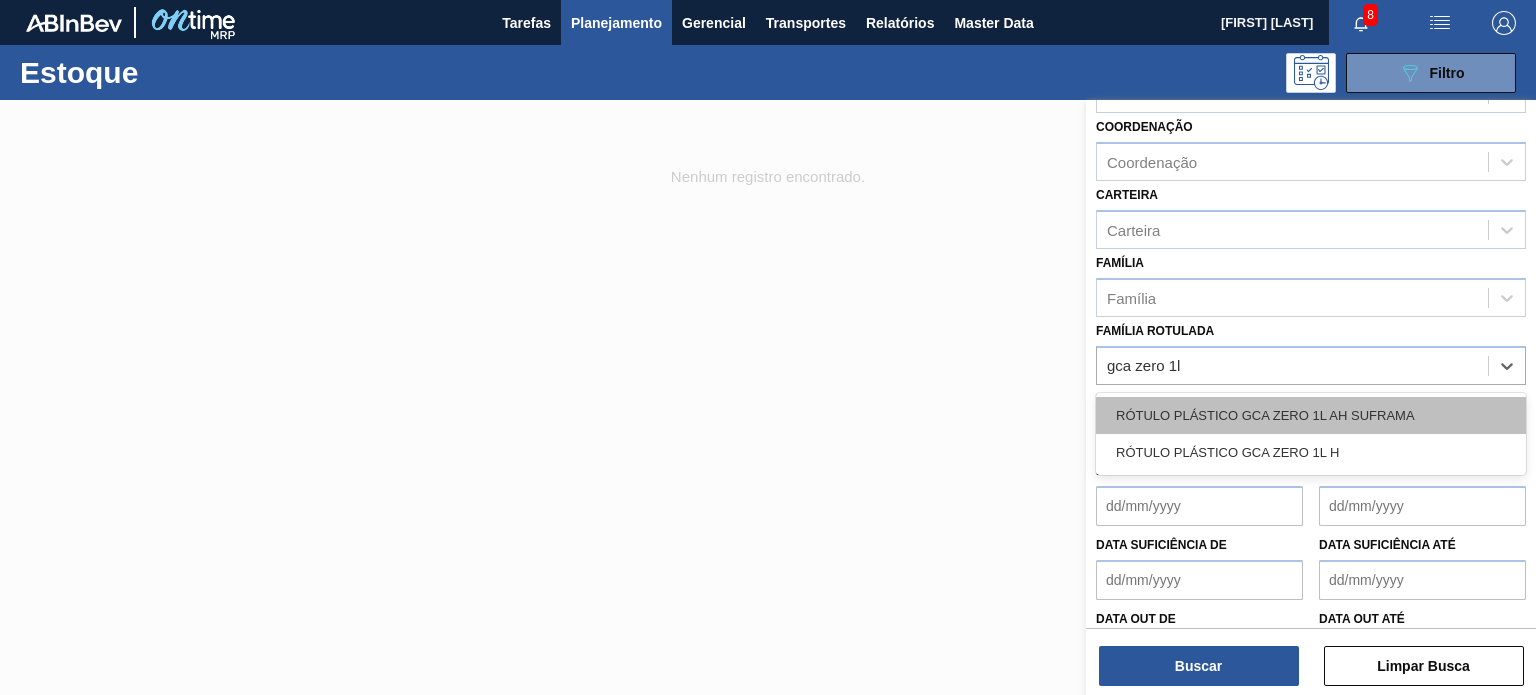 click on "RÓTULO PLÁSTICO GCA ZERO 1L AH SUFRAMA" at bounding box center (1311, 415) 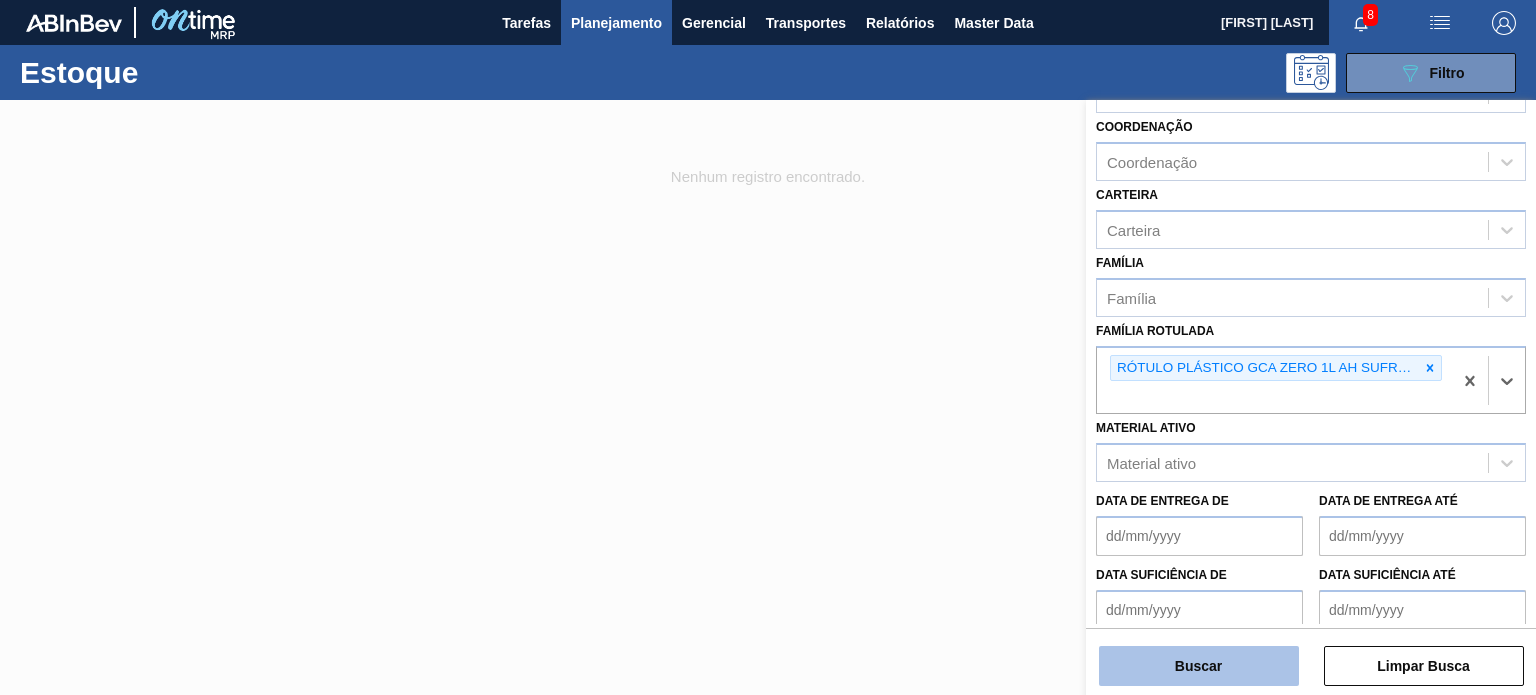 click on "Buscar" at bounding box center (1199, 666) 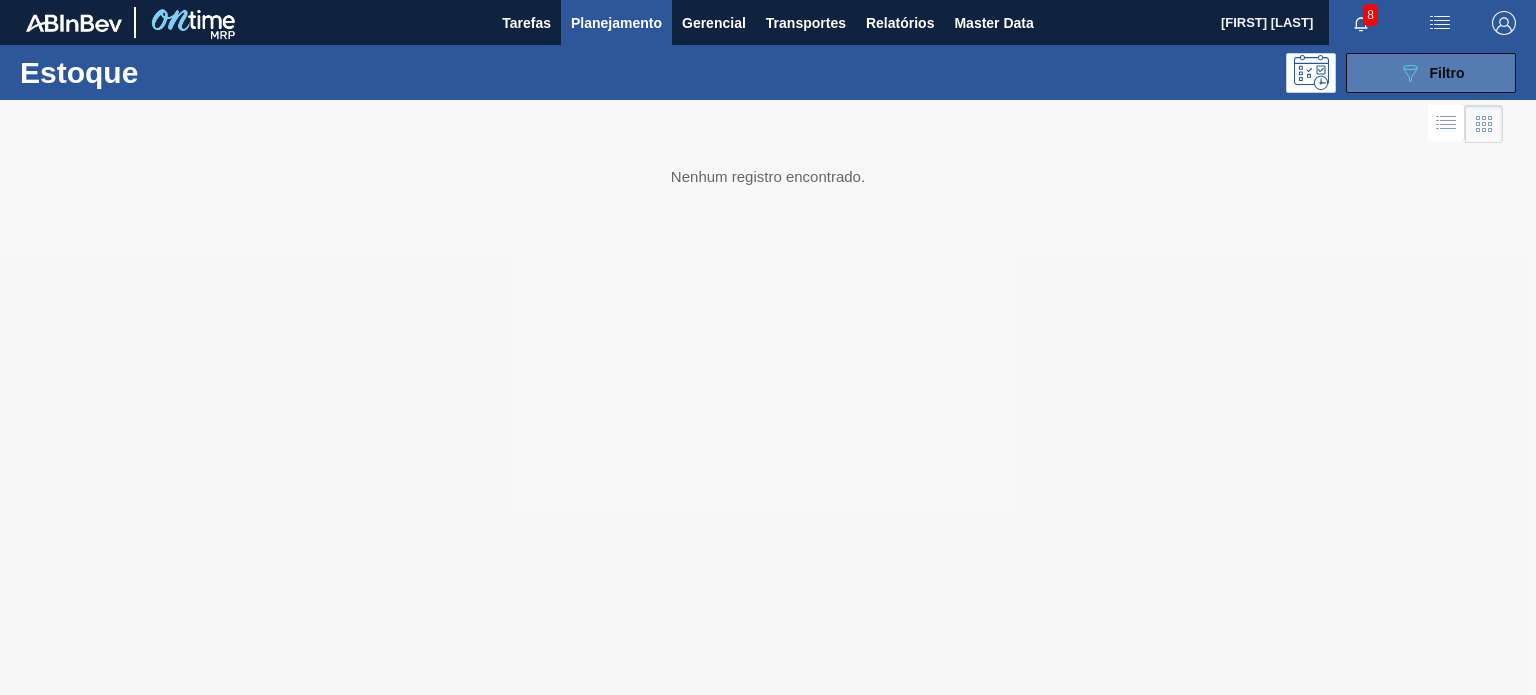 click on "089F7B8B-B2A5-4AFE-B5C0-19BA573D28AC Filtro" at bounding box center (1431, 73) 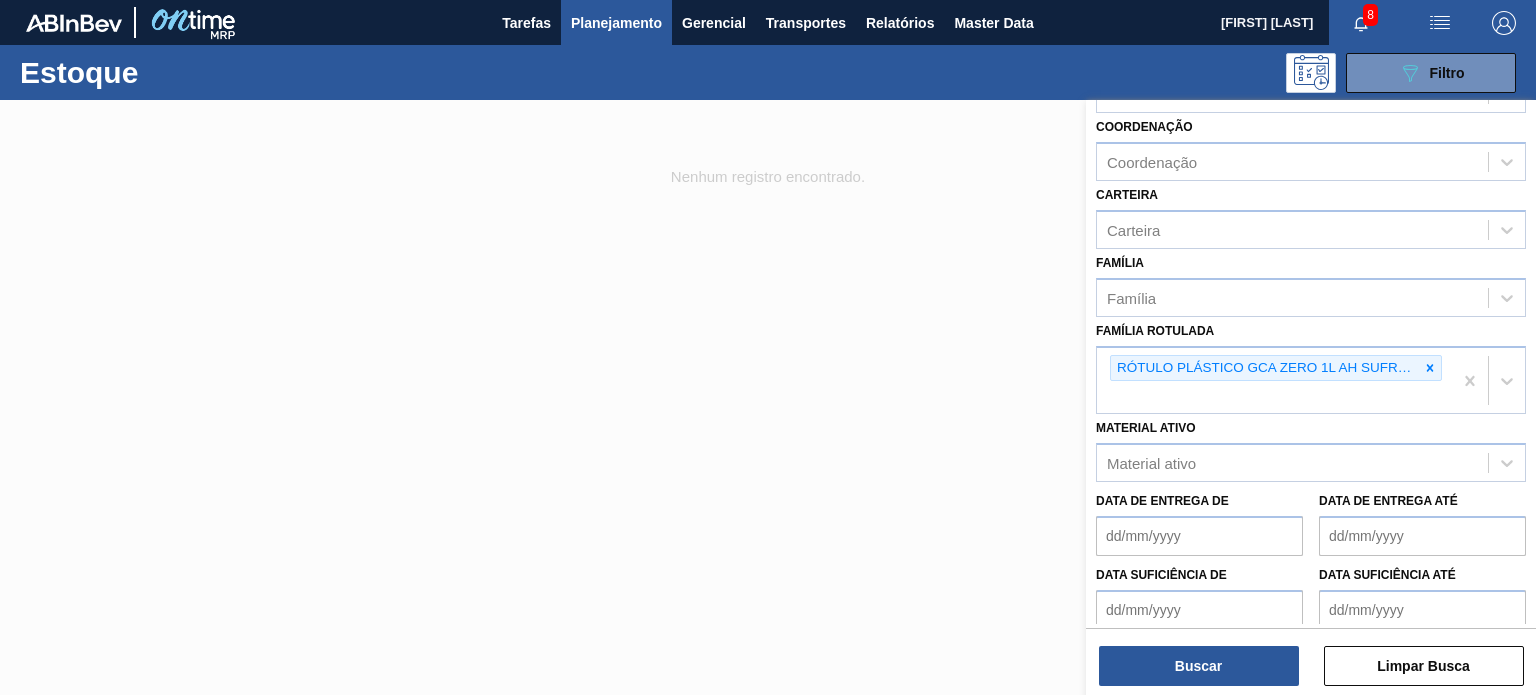 click 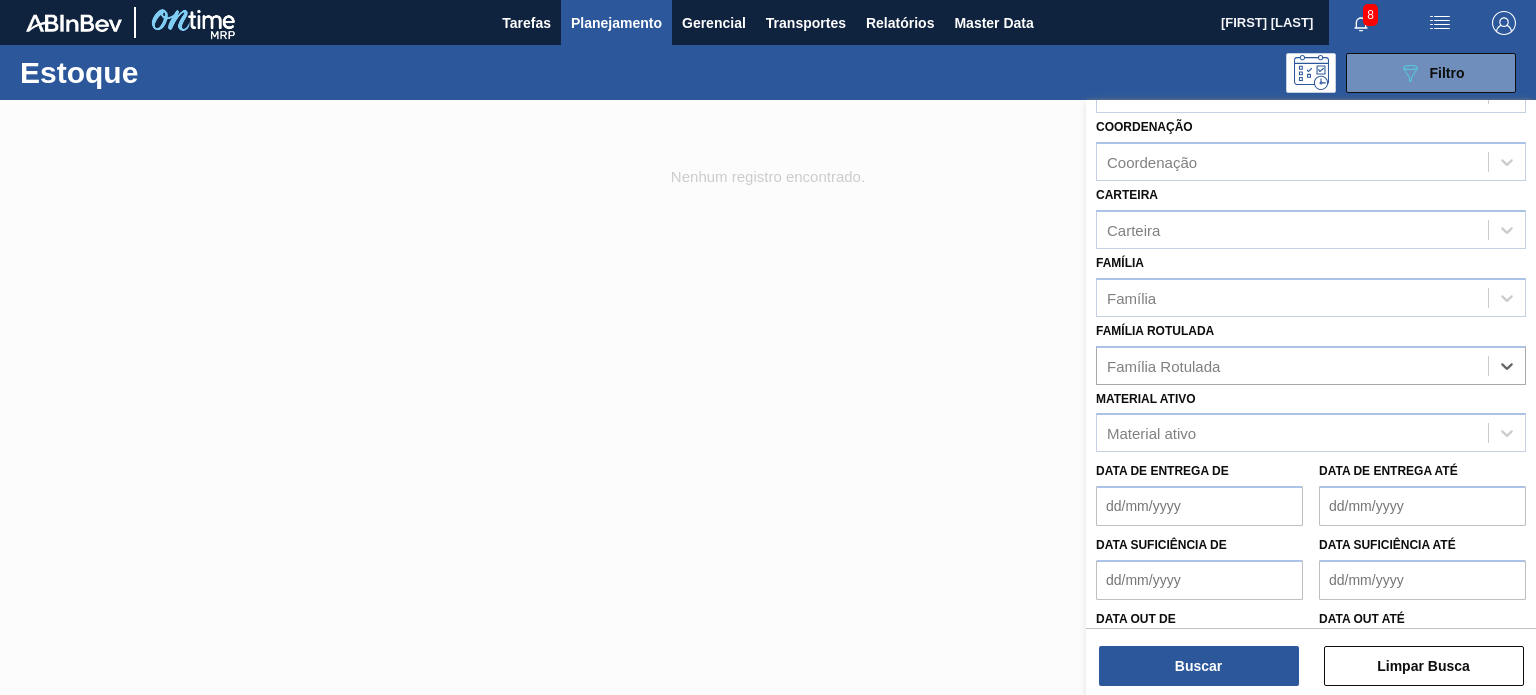 scroll, scrollTop: 0, scrollLeft: 0, axis: both 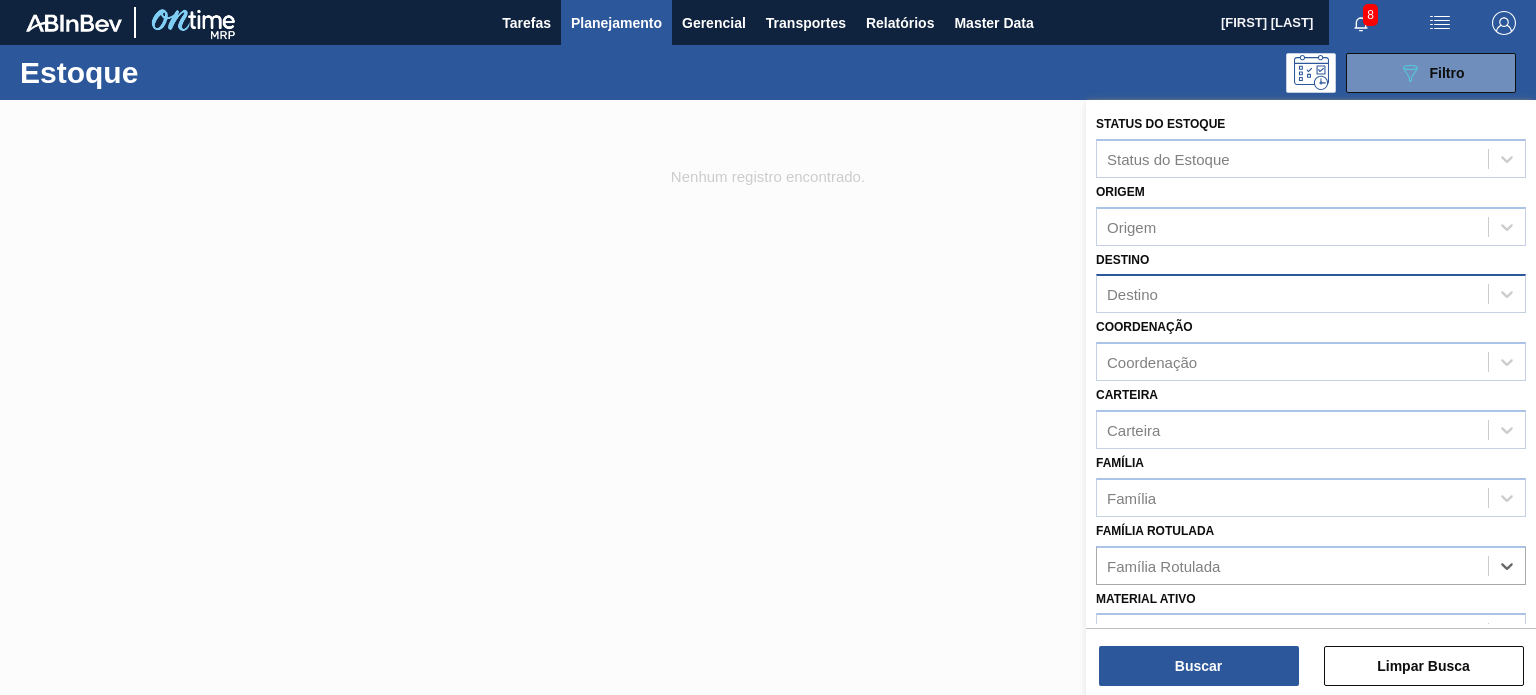 click on "Destino" at bounding box center [1292, 294] 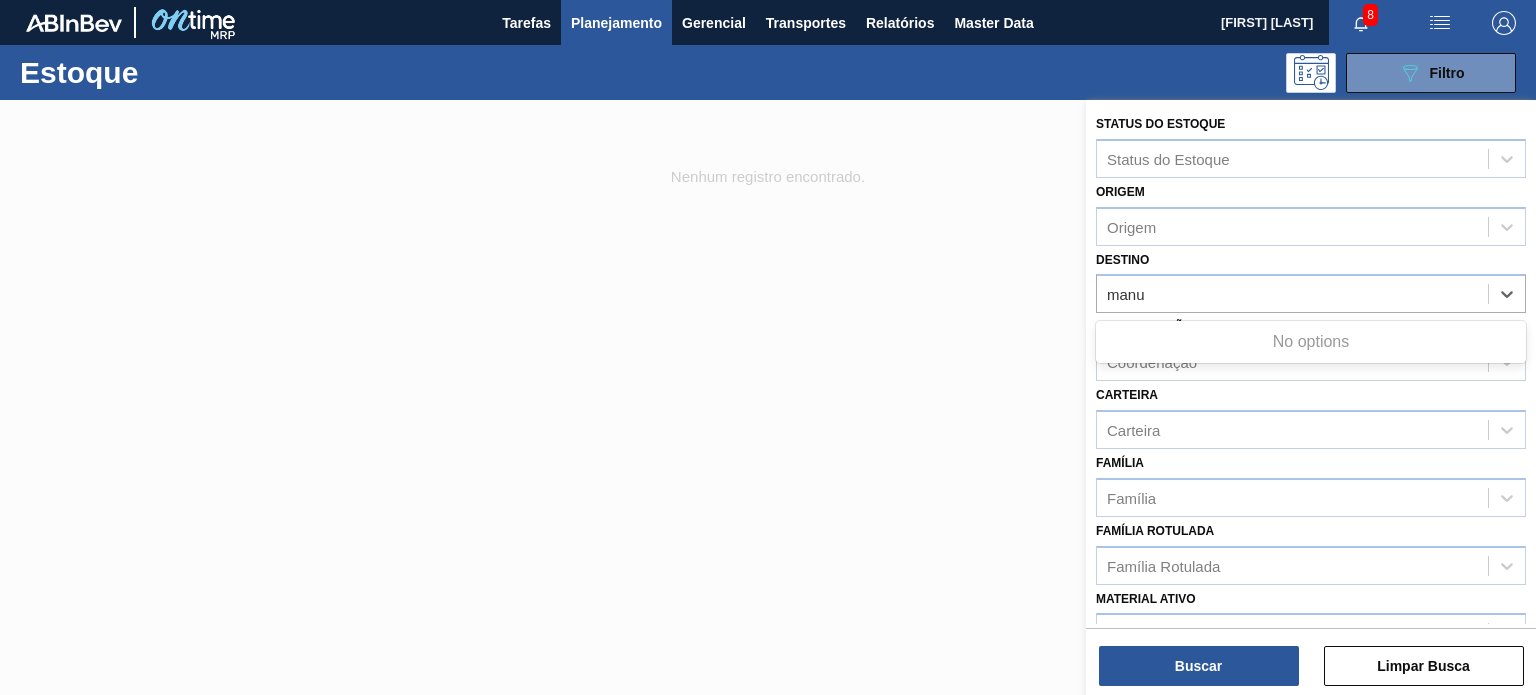 type on "man" 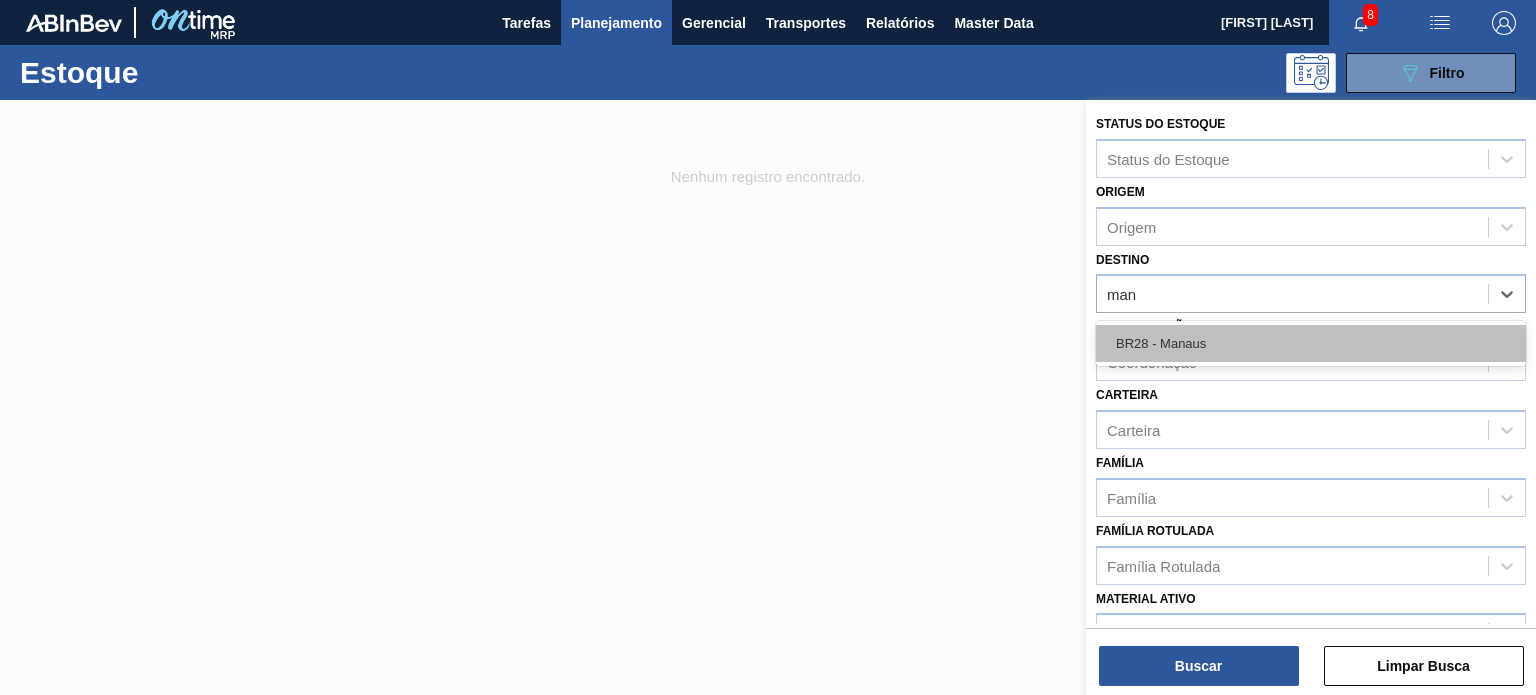 click on "BR28 - Manaus" at bounding box center [1311, 343] 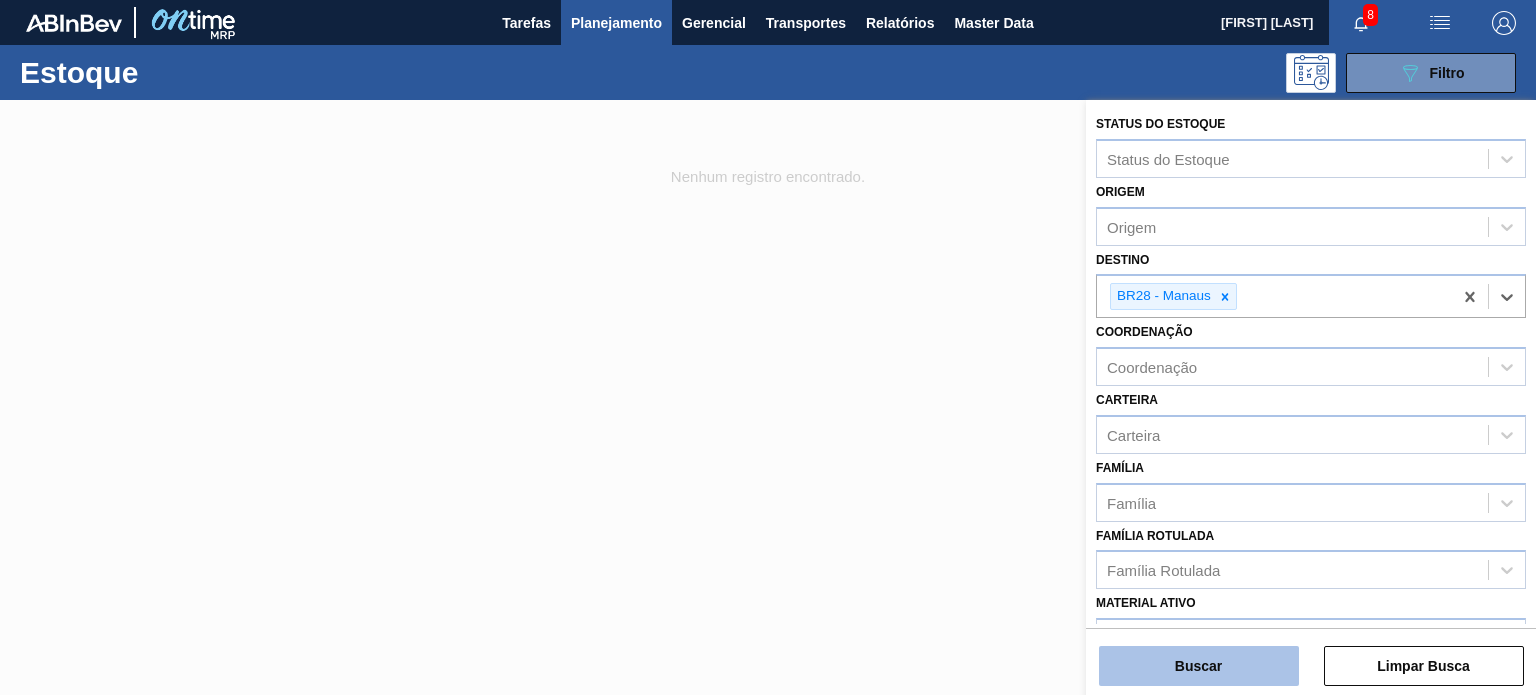 click on "Buscar" at bounding box center [1199, 666] 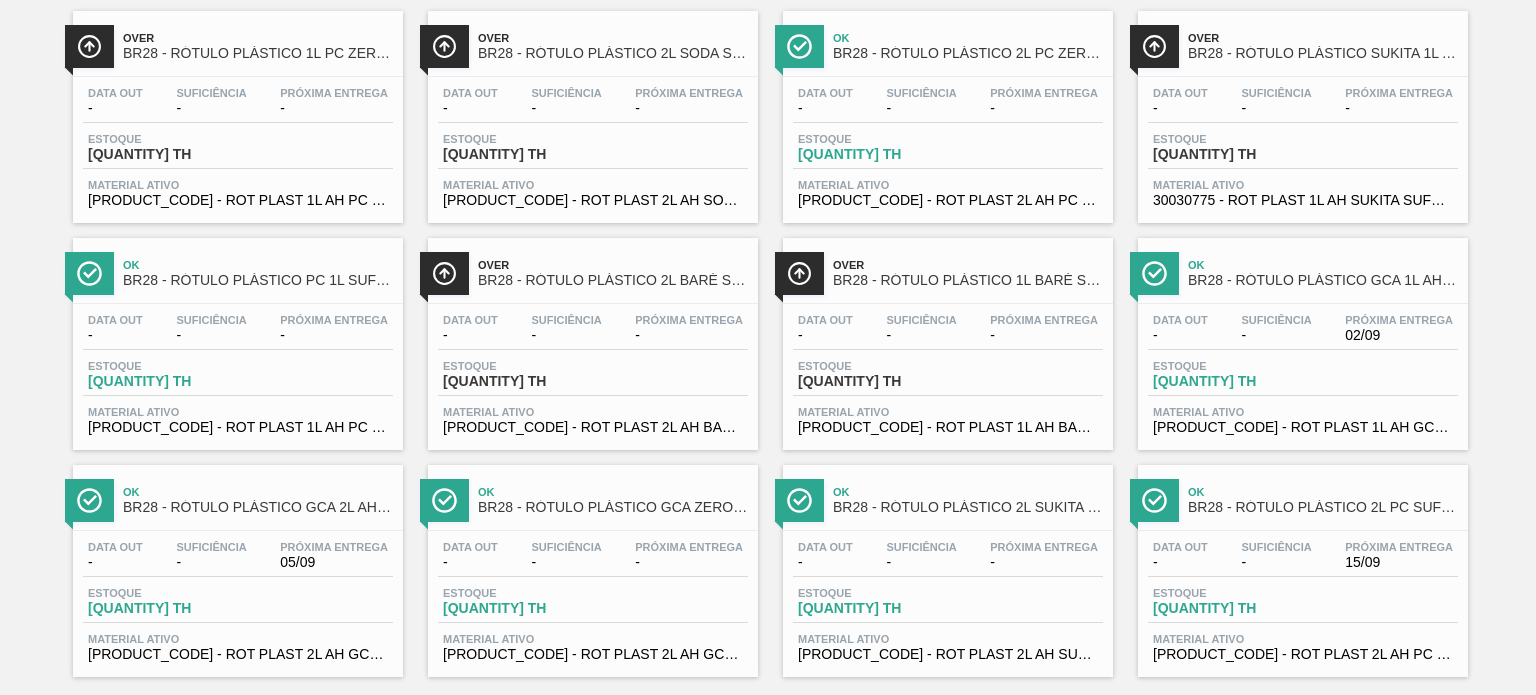 scroll, scrollTop: 181, scrollLeft: 0, axis: vertical 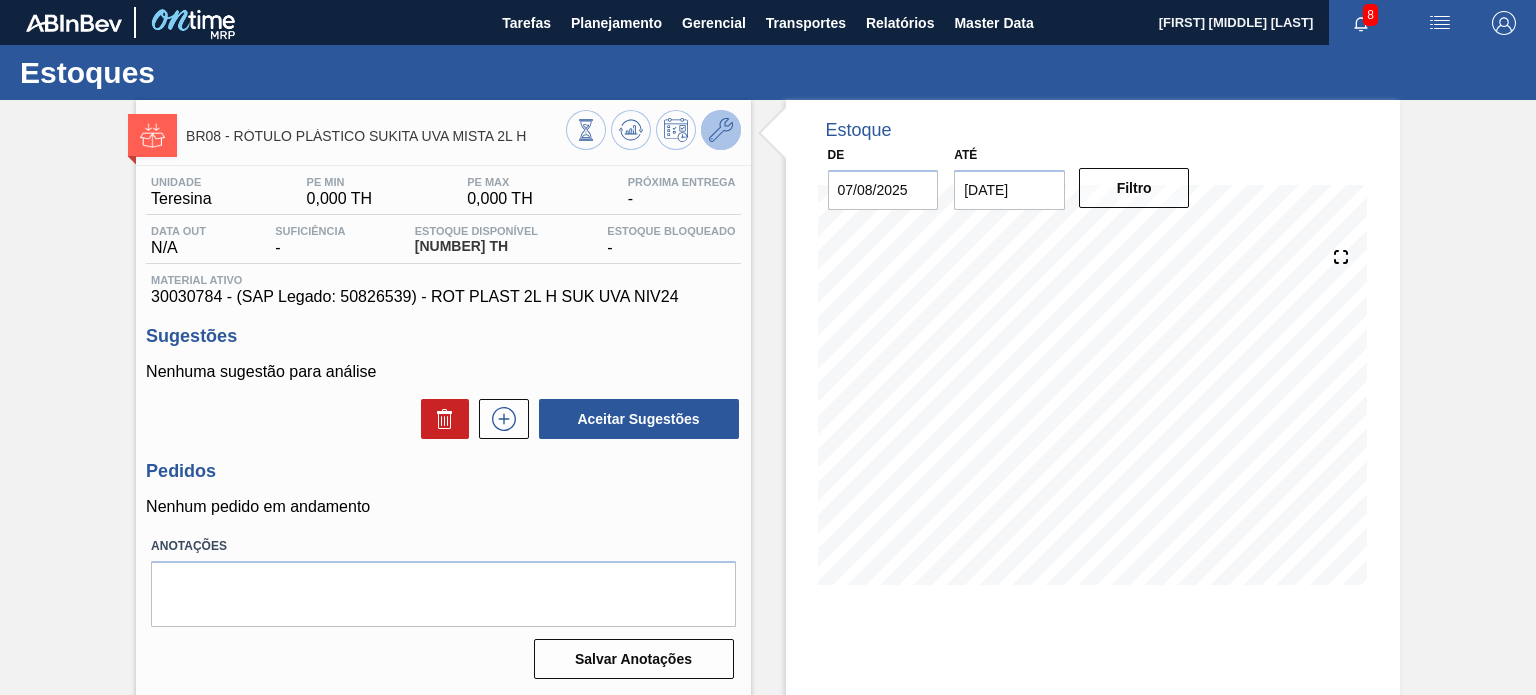 click at bounding box center (721, 130) 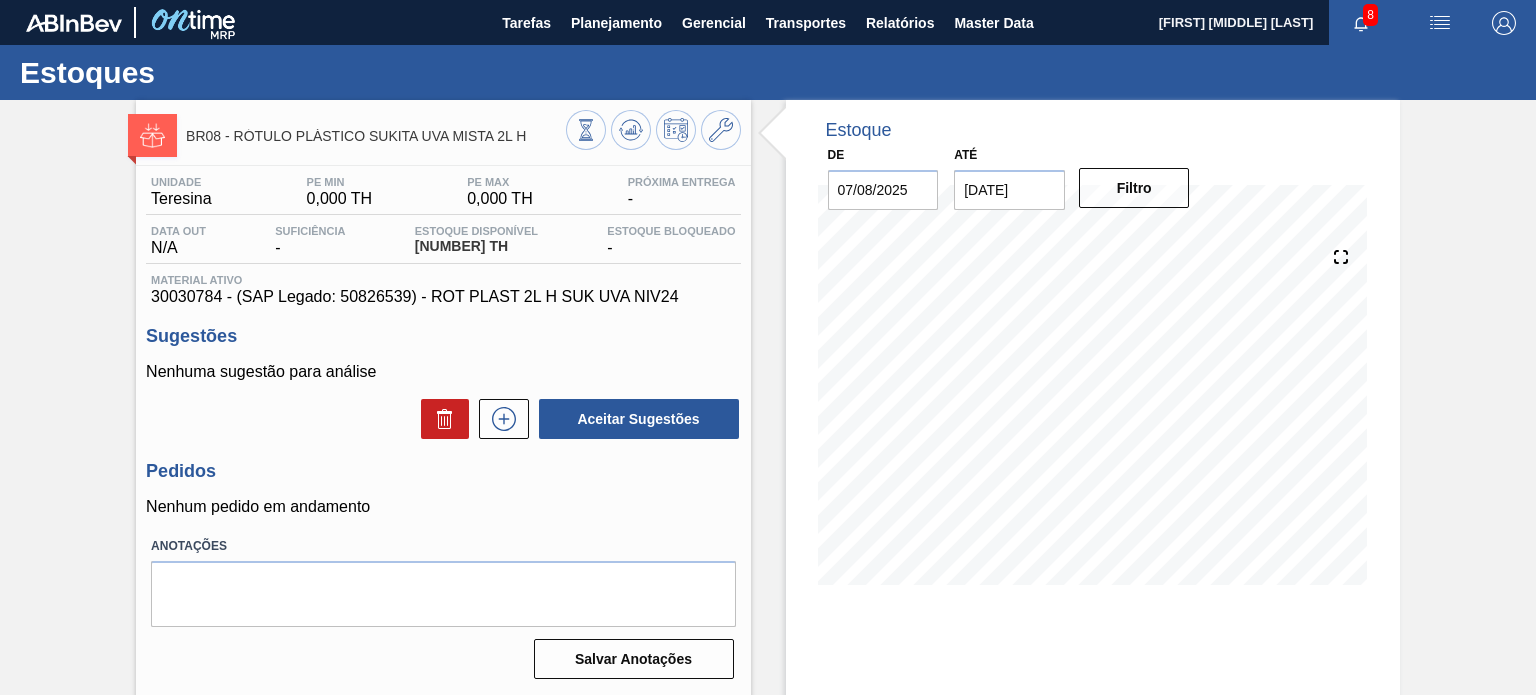 click on "BR08 - RÓTULO PLÁSTICO SUKITA UVA MISTA 2L H   Unidade Teresina PE MIN 0,000   TH PE MAX 0,000   TH Próxima Entrega - Data out N/A Suficiência - Estoque Disponível 1.085,600 TH Estoque Bloqueado - Material ativo 30030784 - (SAP Legado: 50826539) - ROT PLAST 2L H SUK UVA NIV24   Sugestões   Nenhuma sugestão para análise Aceitar Sugestões Pedidos Nenhum pedido em andamento Anotações Salvar Anotações Estoque De 07/08/2025 Até 31/01/2026 Filtro 30/09 Projeção de Estoque 1,035.38 Nec.SAP 0 Política Objetiva 0" at bounding box center (768, 480) 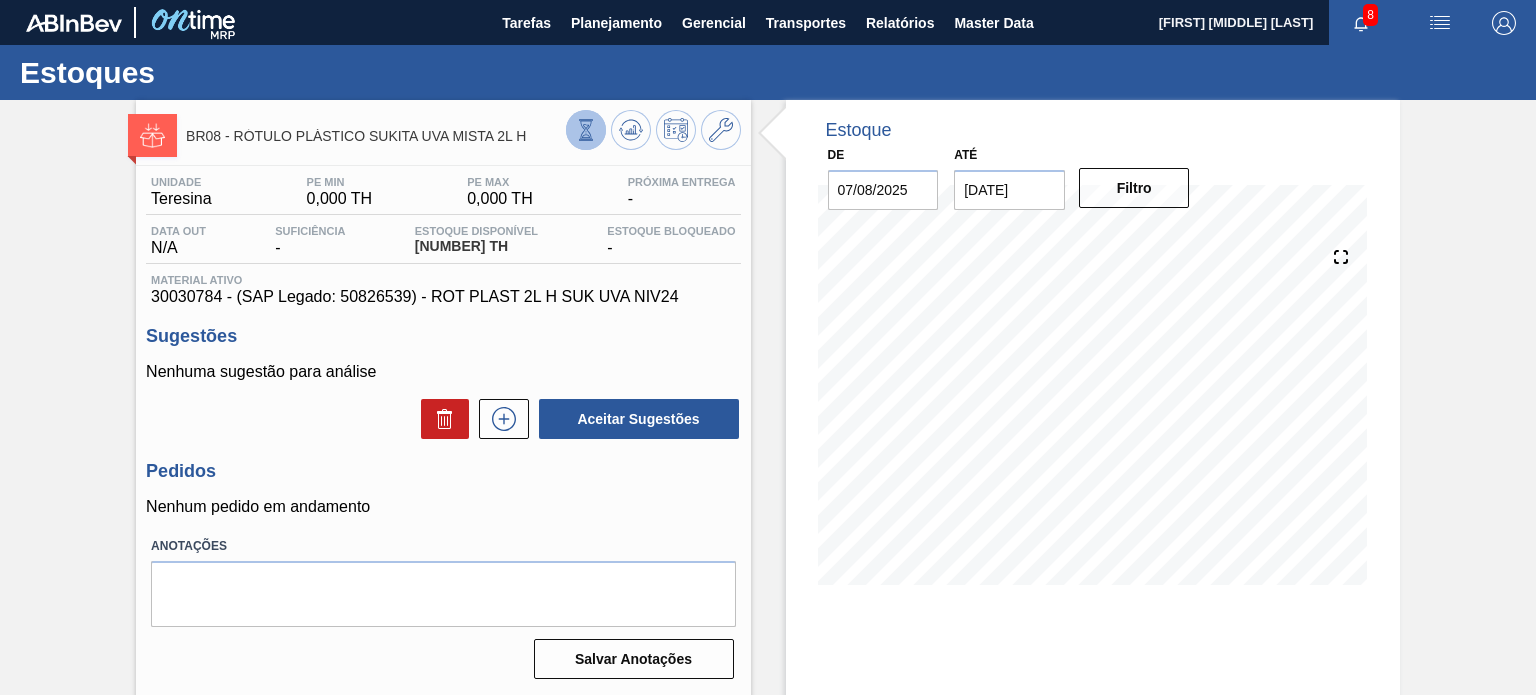 click 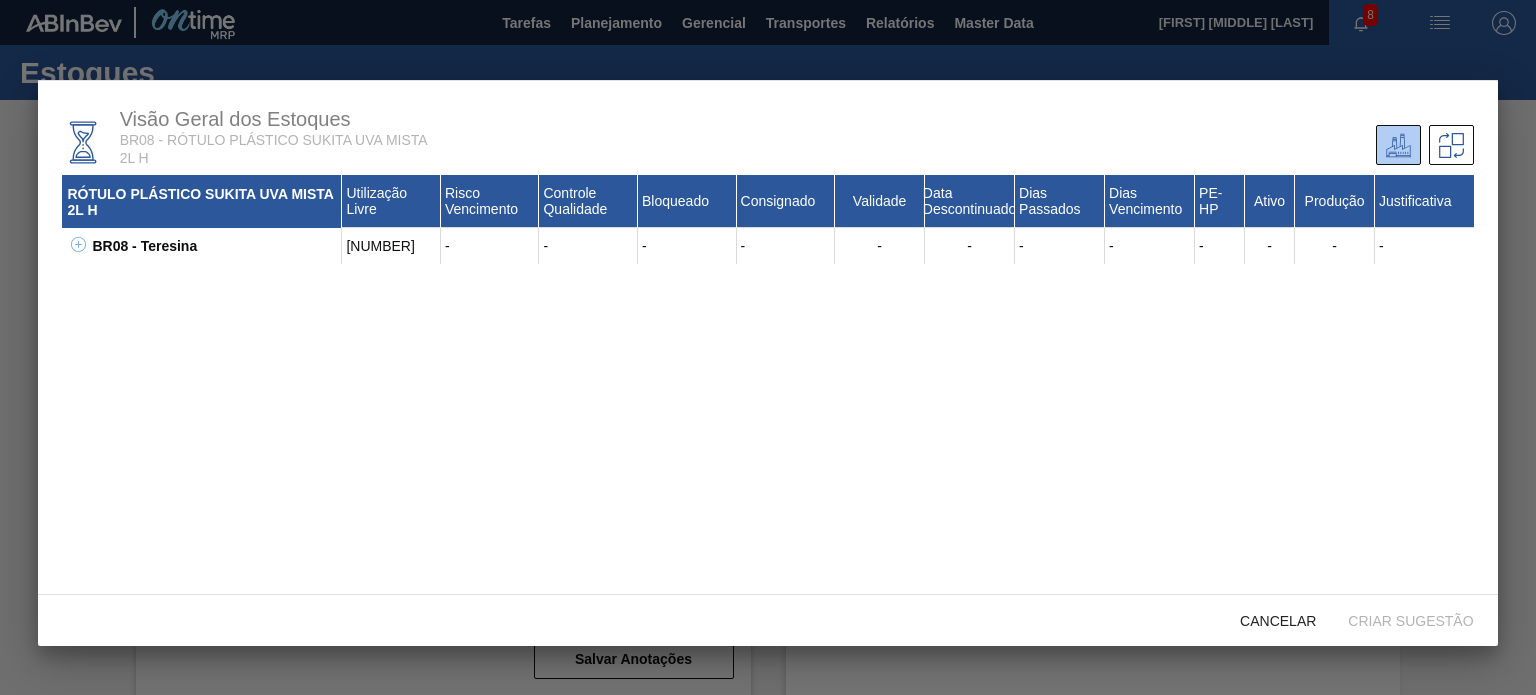 click 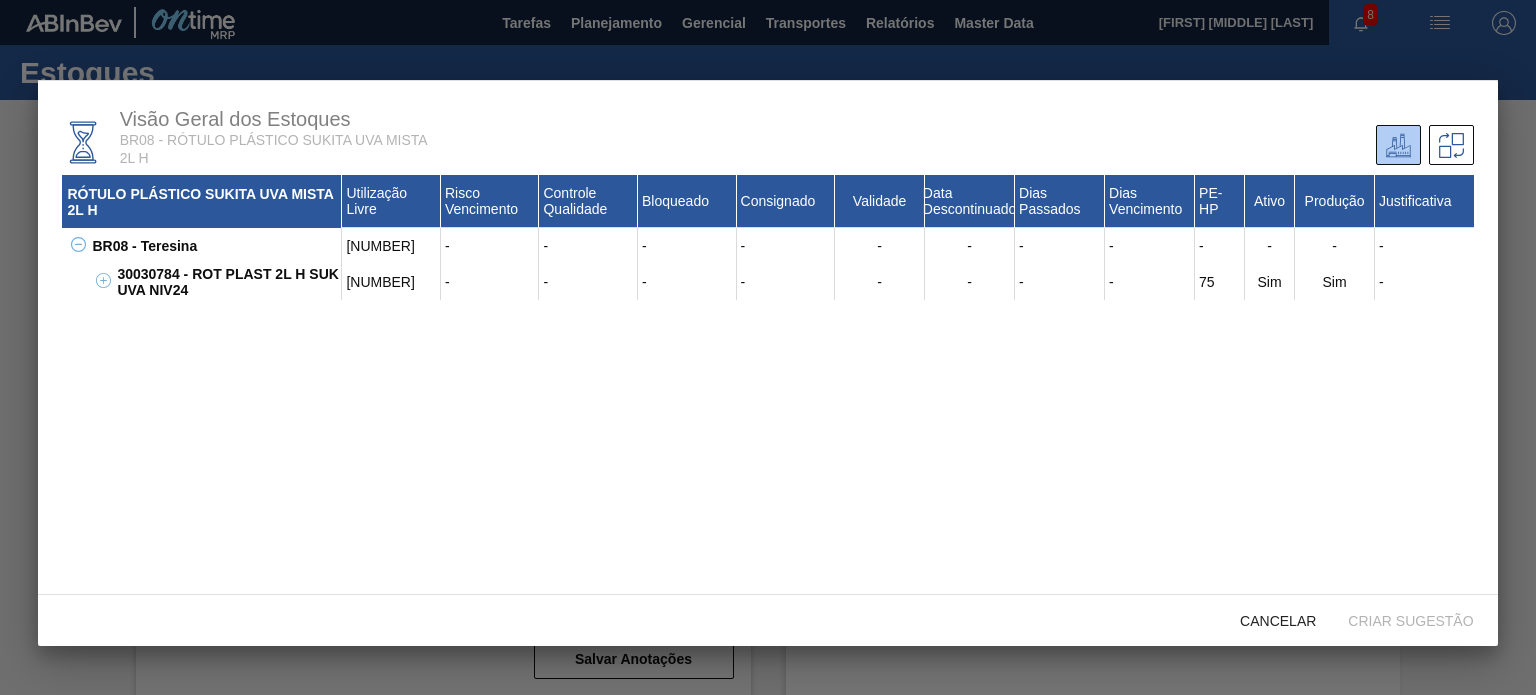 click on "30030784 - ROT PLAST 2L H SUK UVA NIV24" at bounding box center (227, 282) 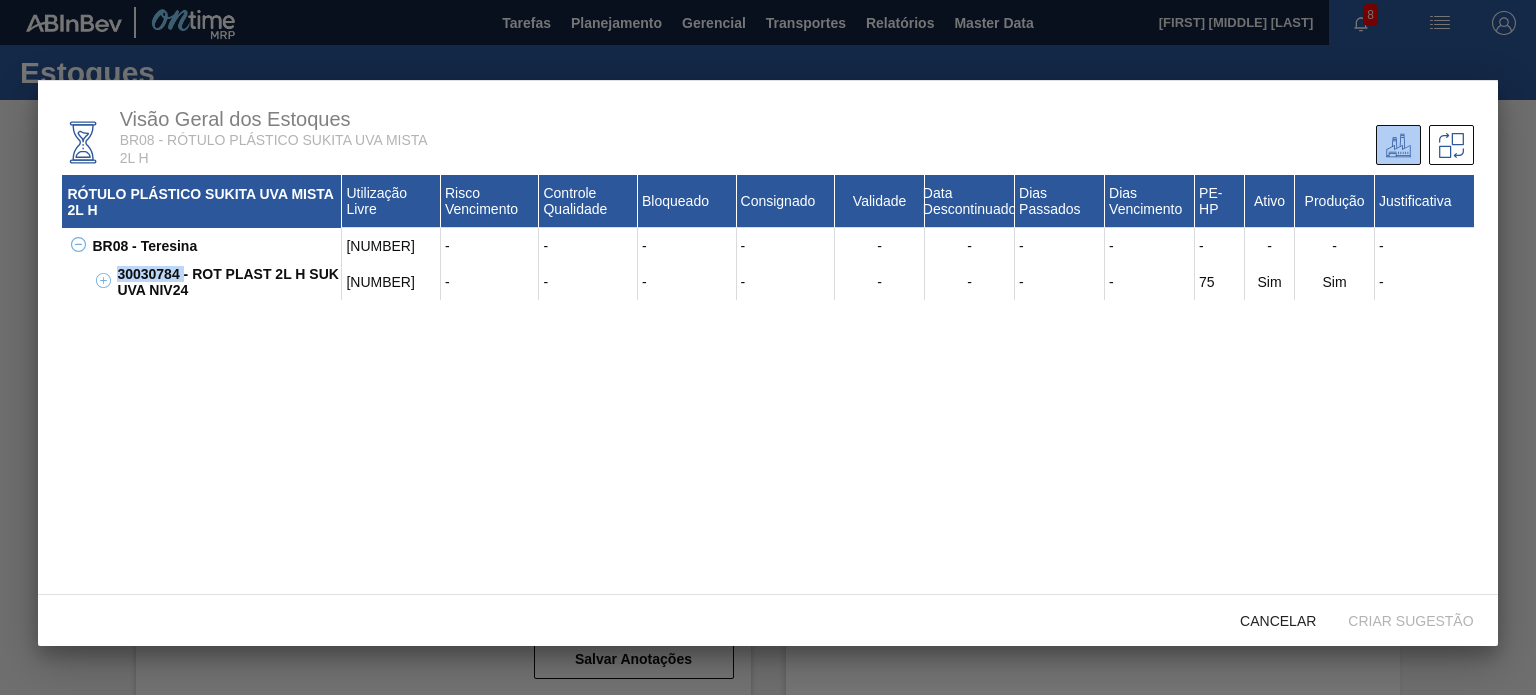 click on "30030784 - ROT PLAST 2L H SUK UVA NIV24" at bounding box center (227, 282) 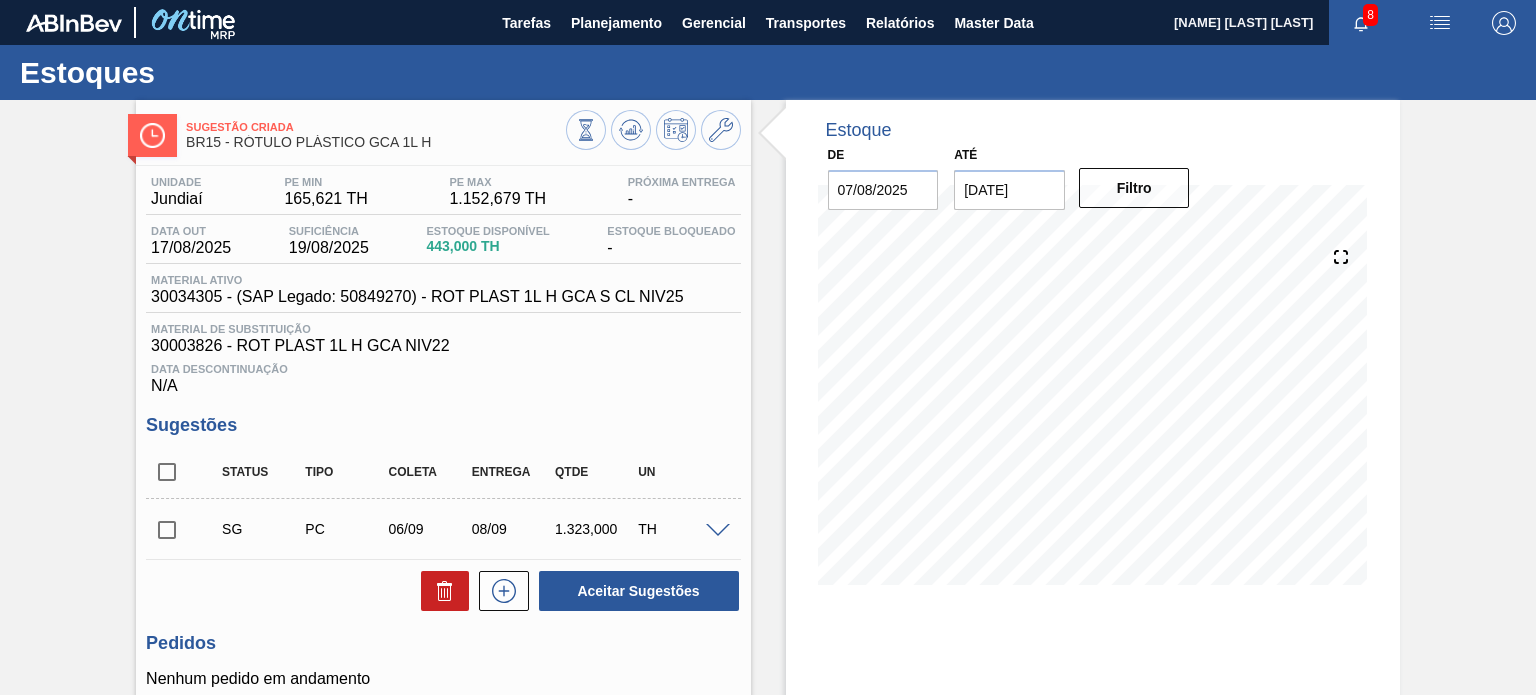 scroll, scrollTop: 0, scrollLeft: 0, axis: both 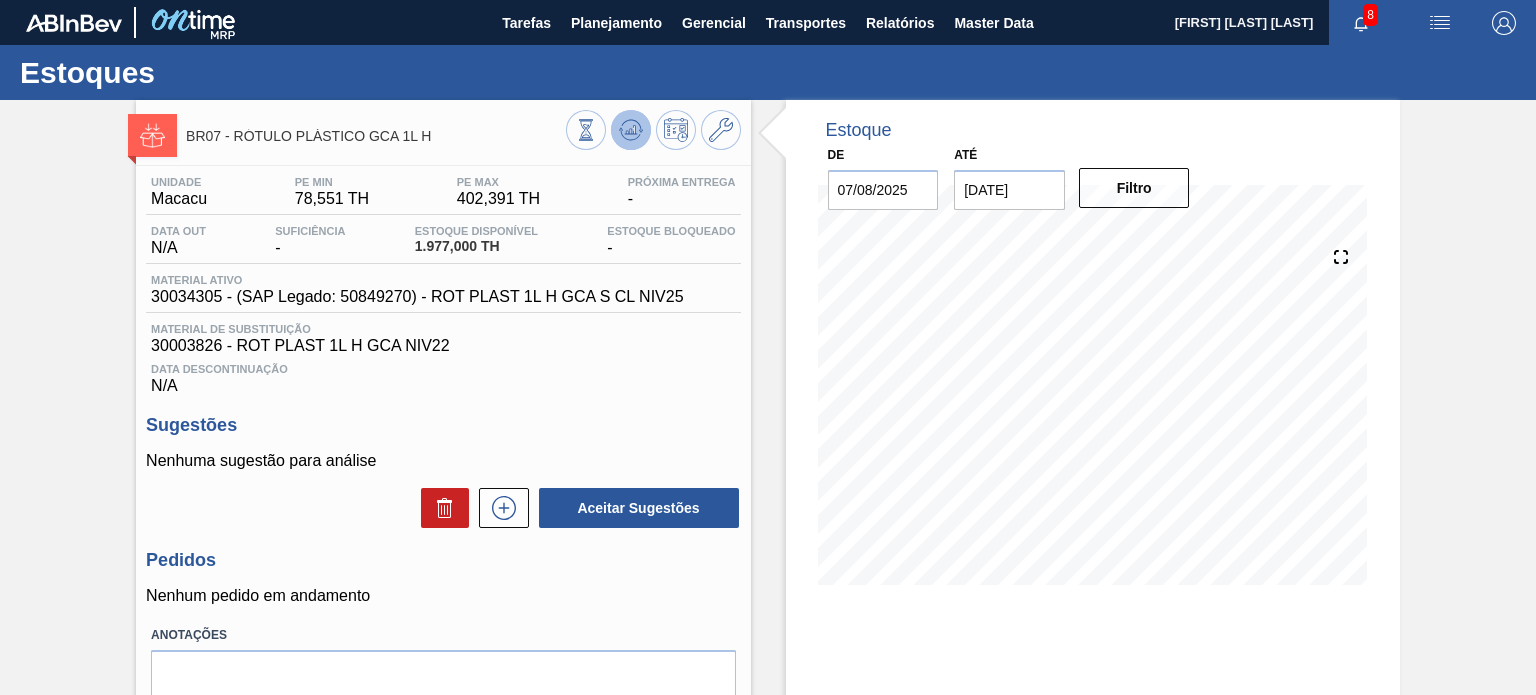 click at bounding box center (631, 130) 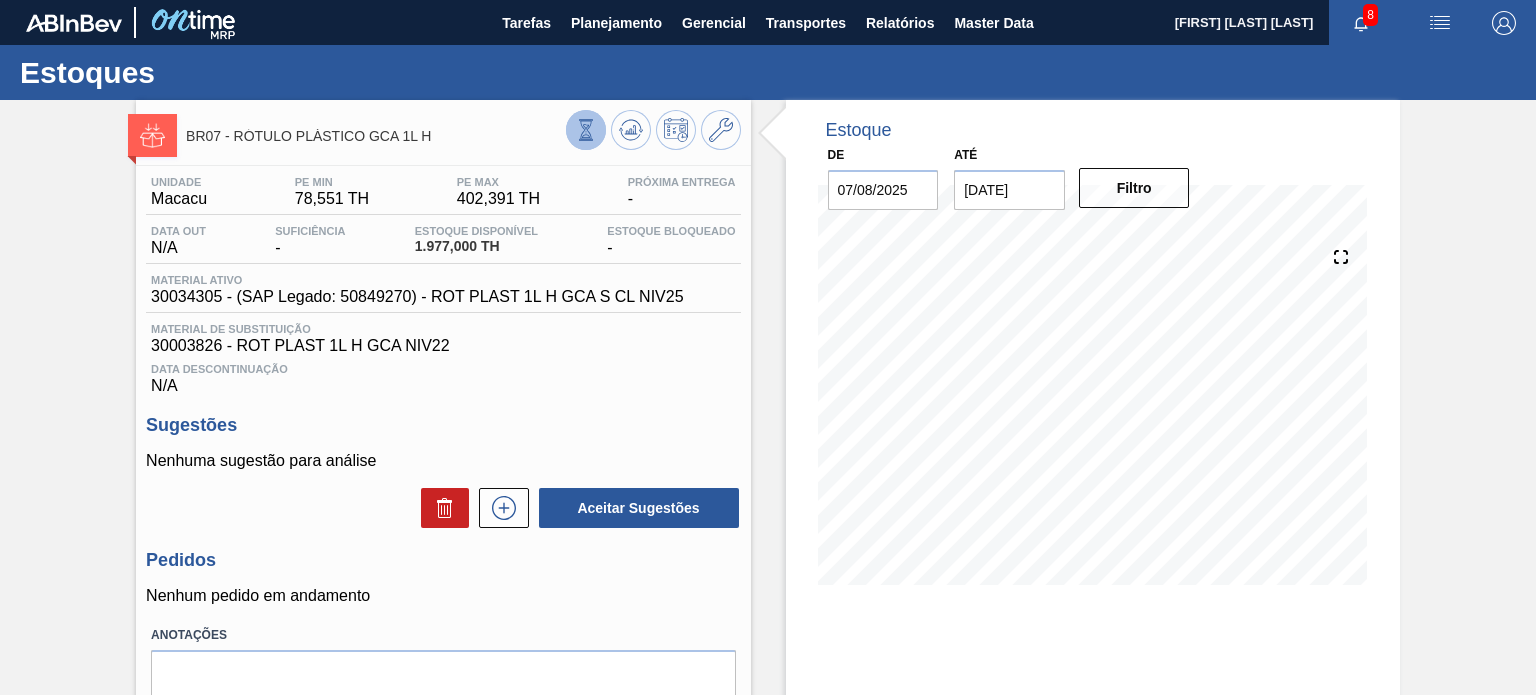 click at bounding box center [586, 130] 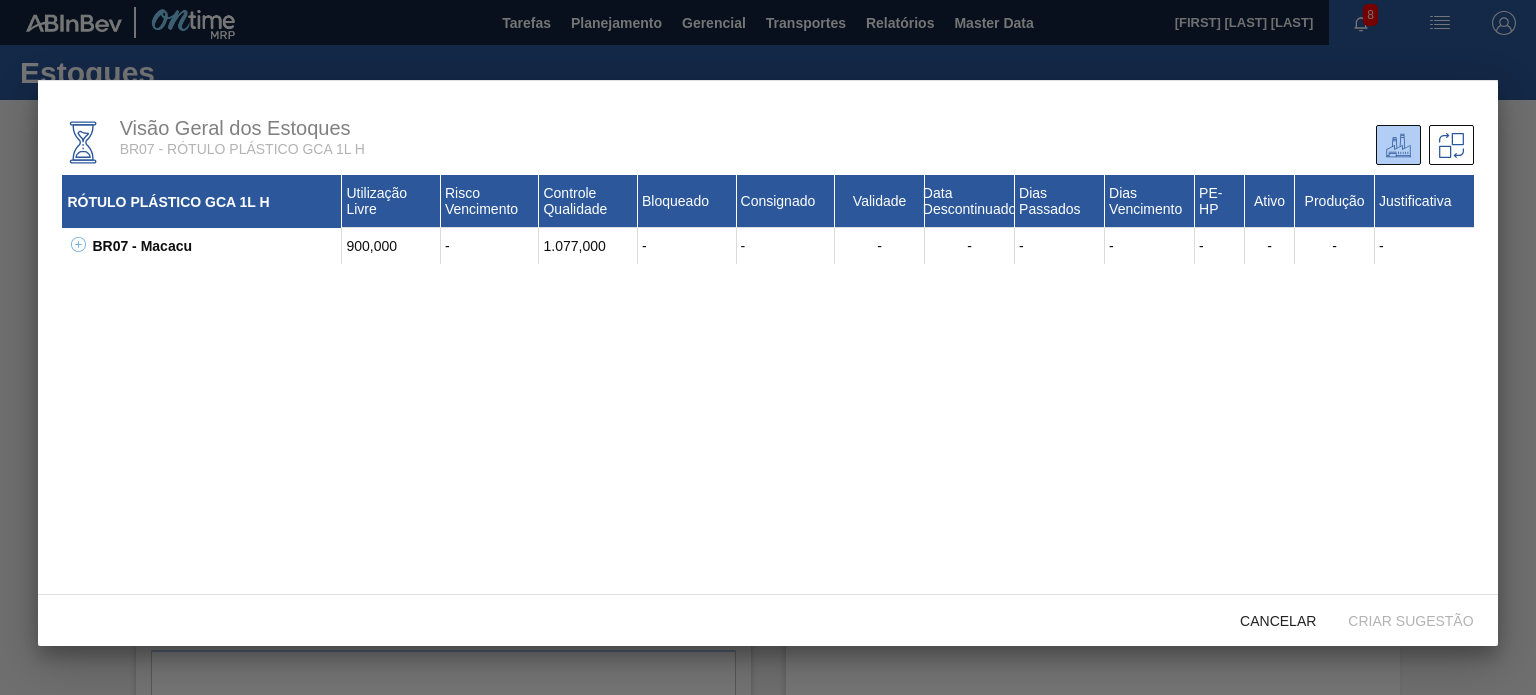 click 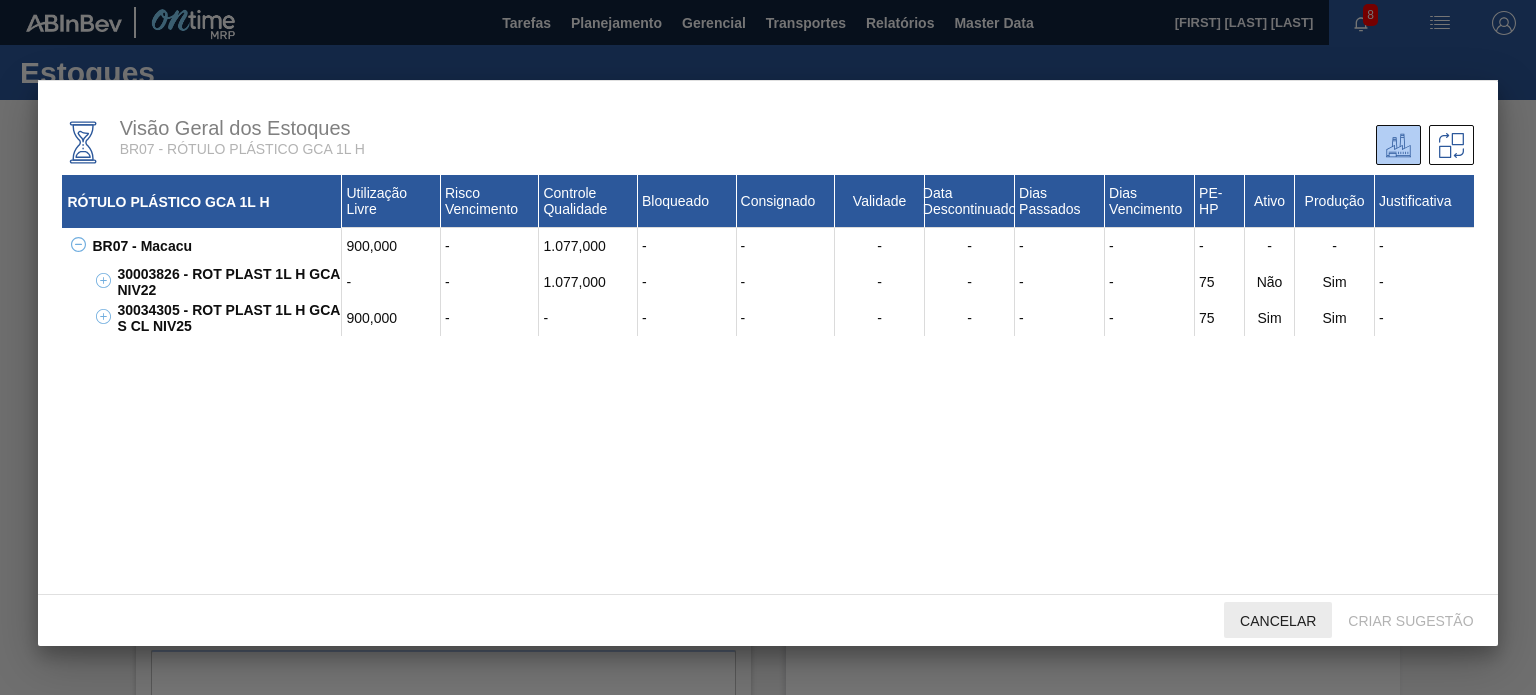 click on "Cancelar" at bounding box center (1278, 621) 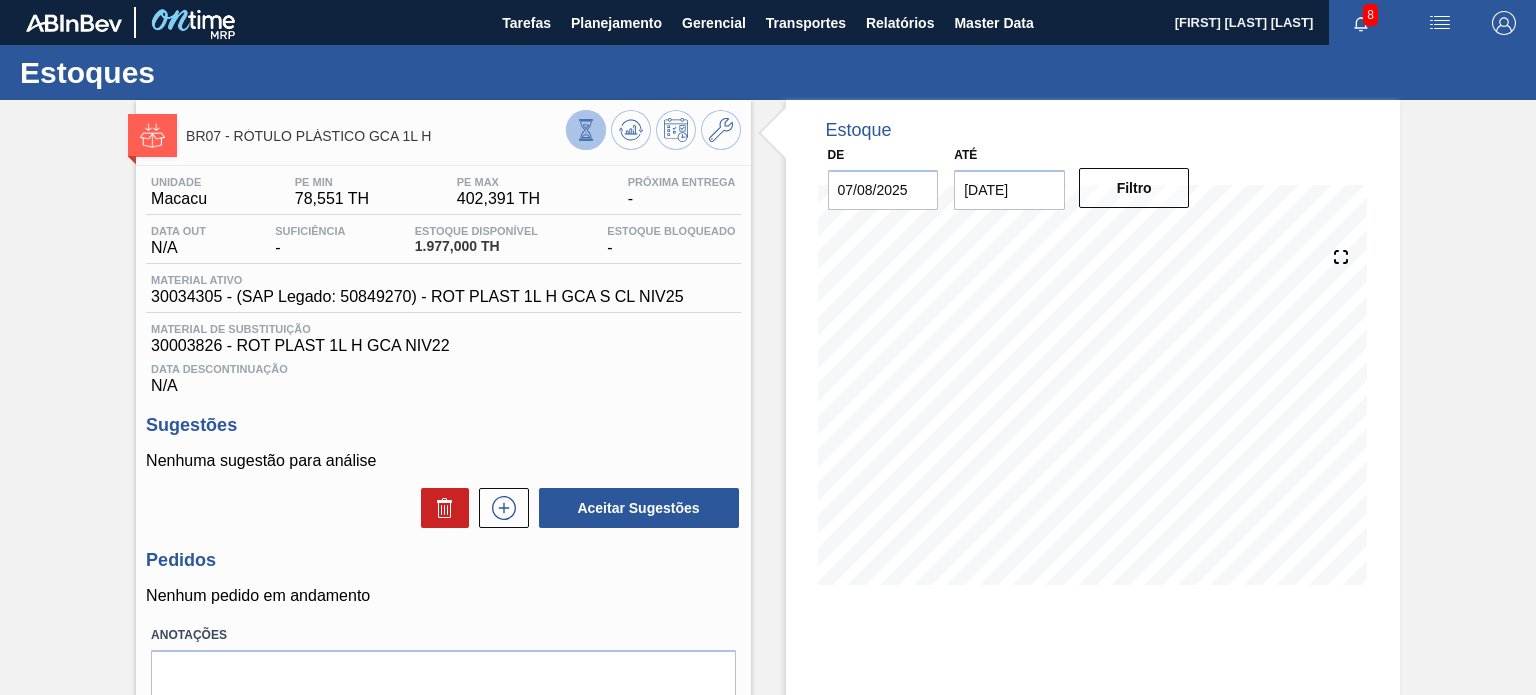 click at bounding box center (586, 130) 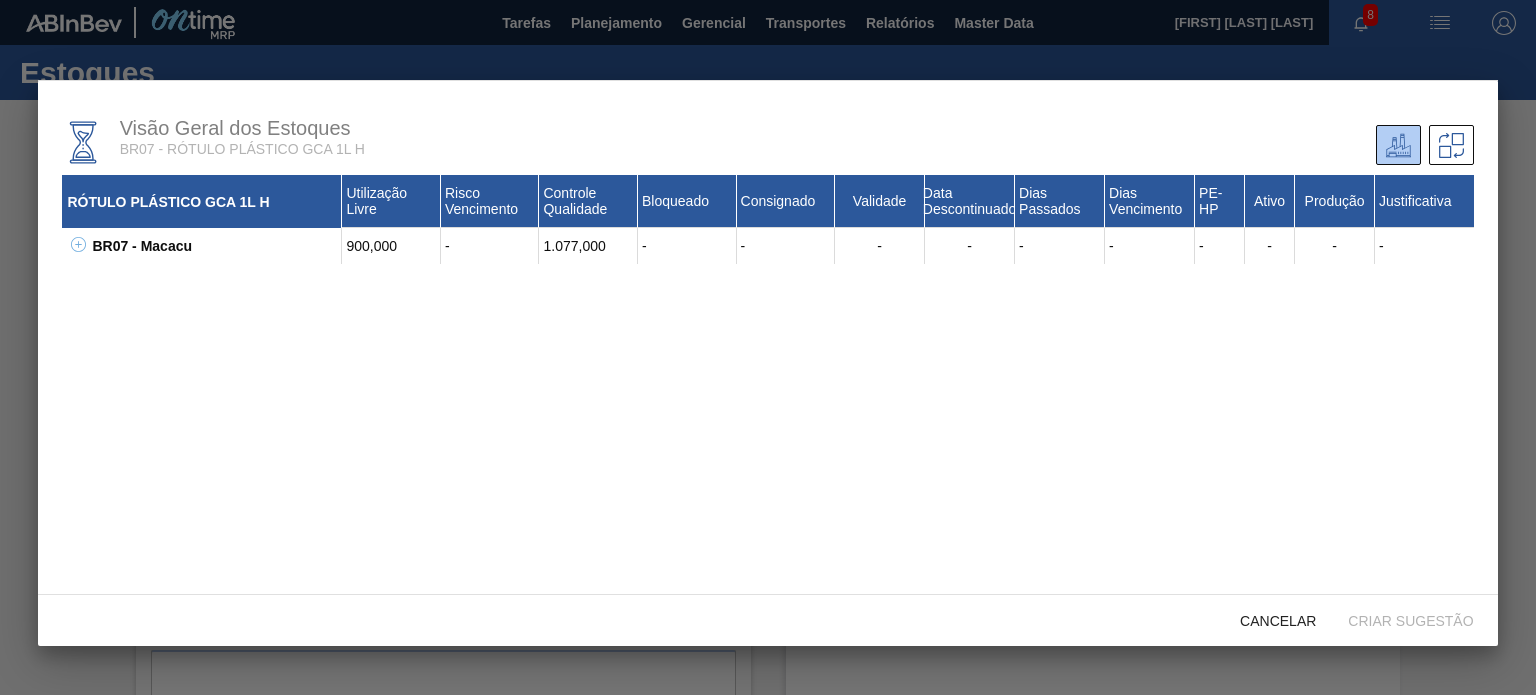 click on "BR07 - Macacu" at bounding box center (214, 246) 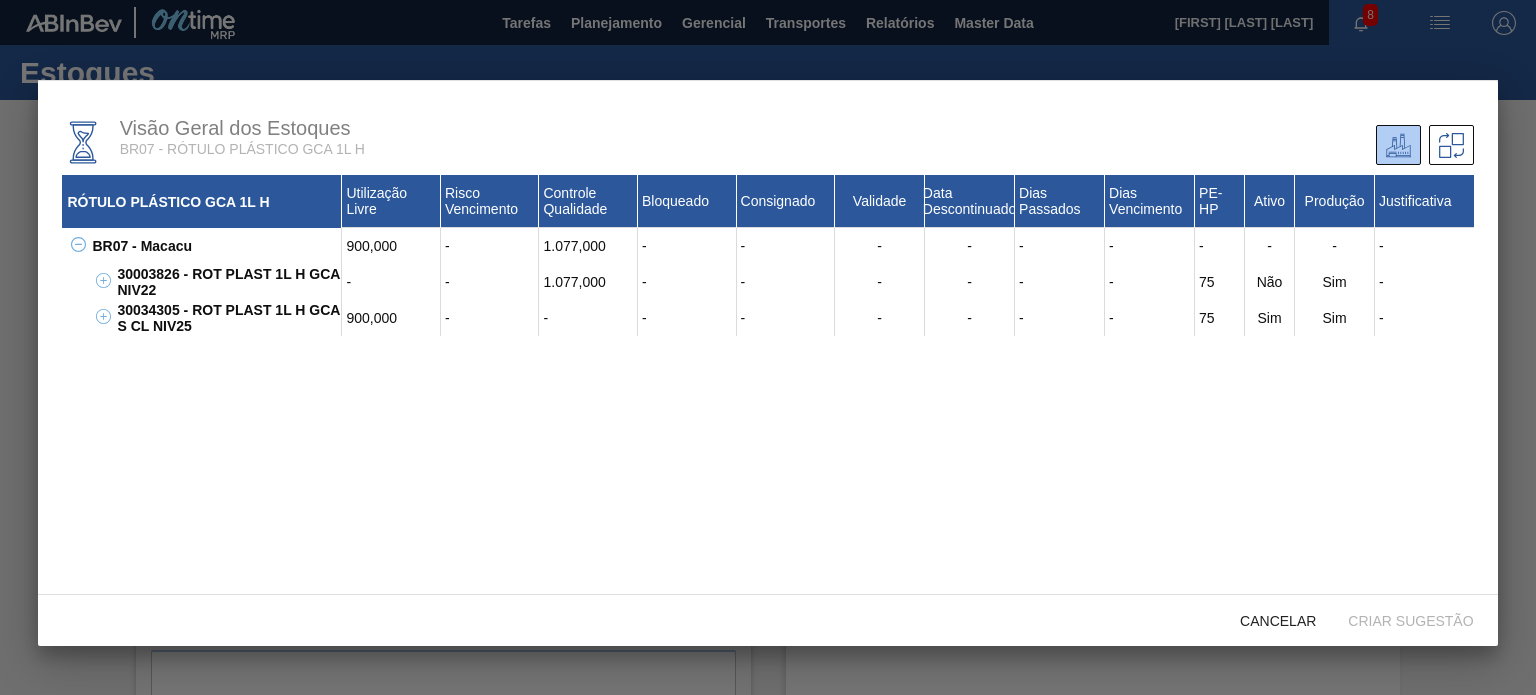 click on "30003826 - ROT PLAST 1L H GCA NIV22" at bounding box center (227, 282) 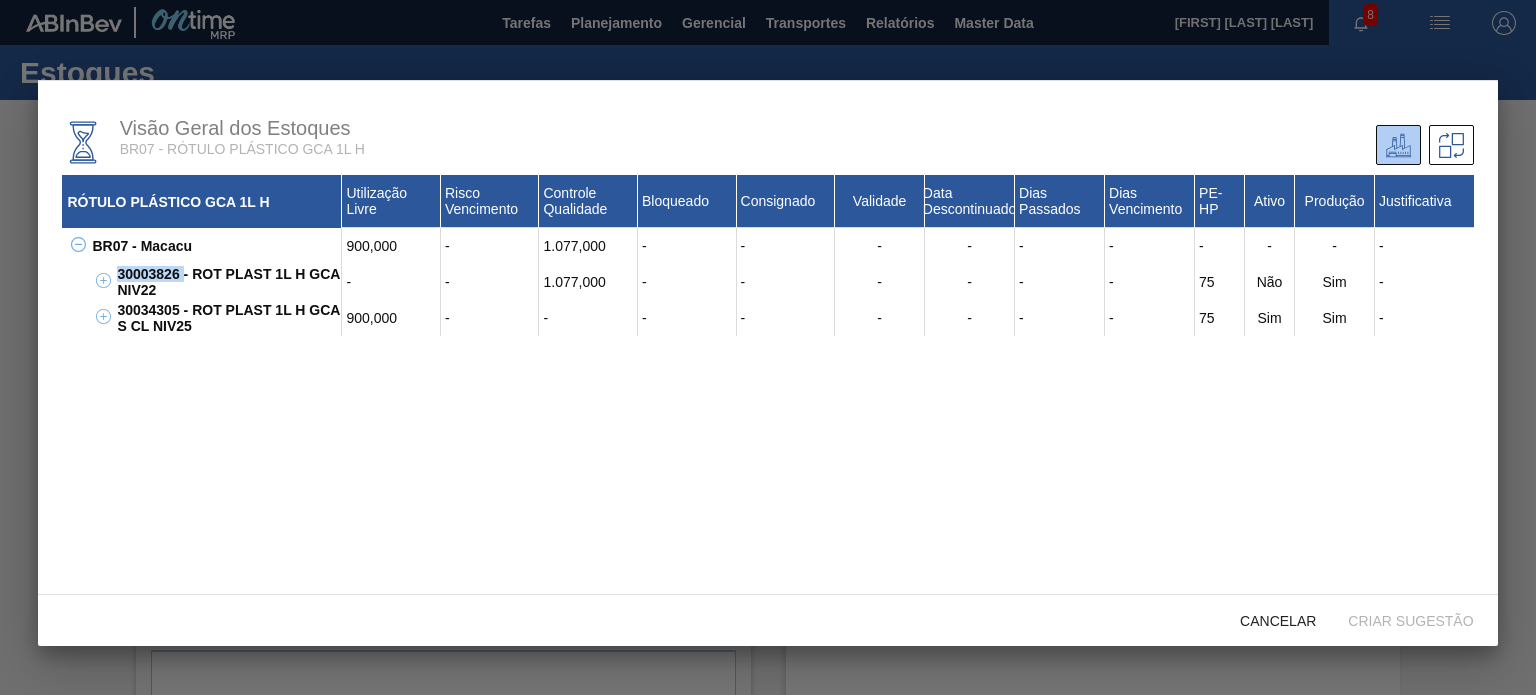 click on "30003826 - ROT PLAST 1L H GCA NIV22" at bounding box center (227, 282) 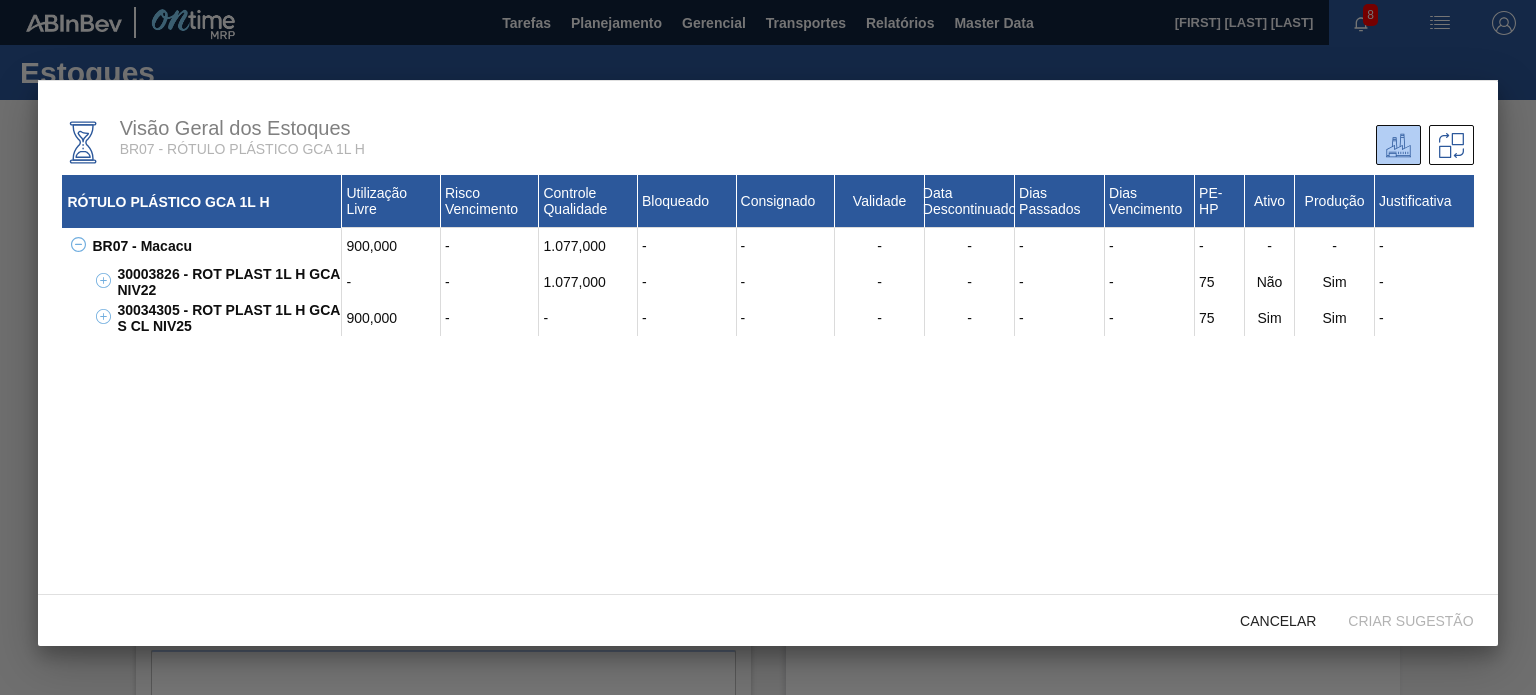 click on "RÓTULO PLÁSTICO GCA 1L H Utilização Livre Risco Vencimento Controle Qualidade Bloqueado Consignado Validade Data Descontinuado Dias Passados Dias Vencimento PE-HP Ativo Produção Justificativa BR07 - Macacu 900,000 - 1.077,000 - - - - - - - - - - 30003826 - ROT PLAST 1L H GCA NIV22 - - 1.077,000 - - - - - - 75 Não Sim - W0302F6102 - - - - - 11/09/2025 - 695 - - - - - W0302F6102 - - - - - 11/09/2025 - 695 - - - - - W1208F6101 - - - - - 23/11/2025 - 622 - - - - - W1208F6101 - - - - - 23/11/2025 - 622 - - - - - W1208F6102 - - - - - 23/11/2025 - 622 - - - - - W1208F6102 - - - - - 23/11/2025 - 622 - - - - - W1208F6103 - - - - - 23/11/2025 - 622 - - - - - W1208F6103 - - - - - 23/11/2025 - 622 - - - - - W1208F6104 - - - - - 23/11/2025 - 622 - - - - - W1208F6104 - - - - - 23/11/2025 - 622 - - - - - 0000151998 - - - - - 31/01/2026 - 553 - - - - - 0000151998 - - - - - 31/01/2026 - 553 - - - - - 0000151998 - - - - - 31/01/2026 - 553 - - - - - 0000151998 - - 308,000 - - 31/01/2026 - 553 - - - - - X022806001 - - - -" at bounding box center [767, 419] 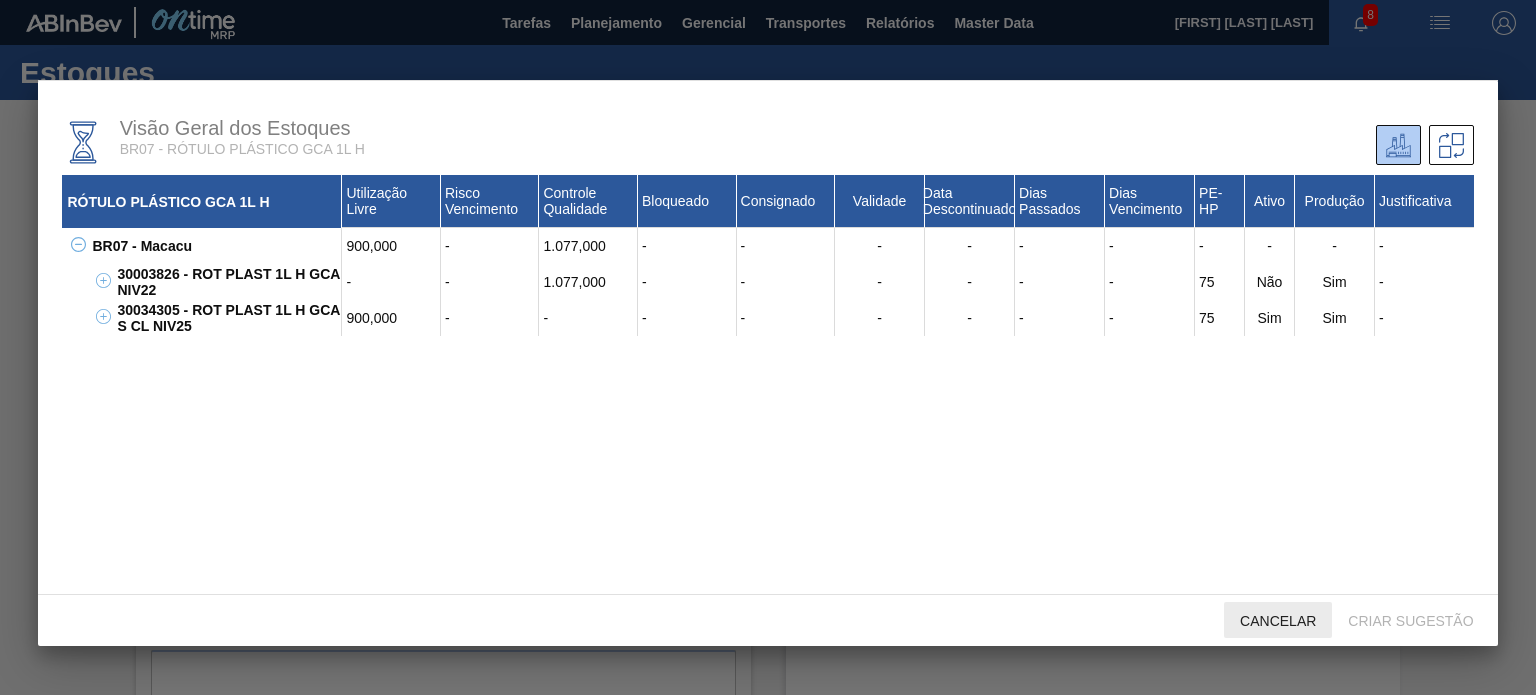 click on "Cancelar" at bounding box center (1278, 620) 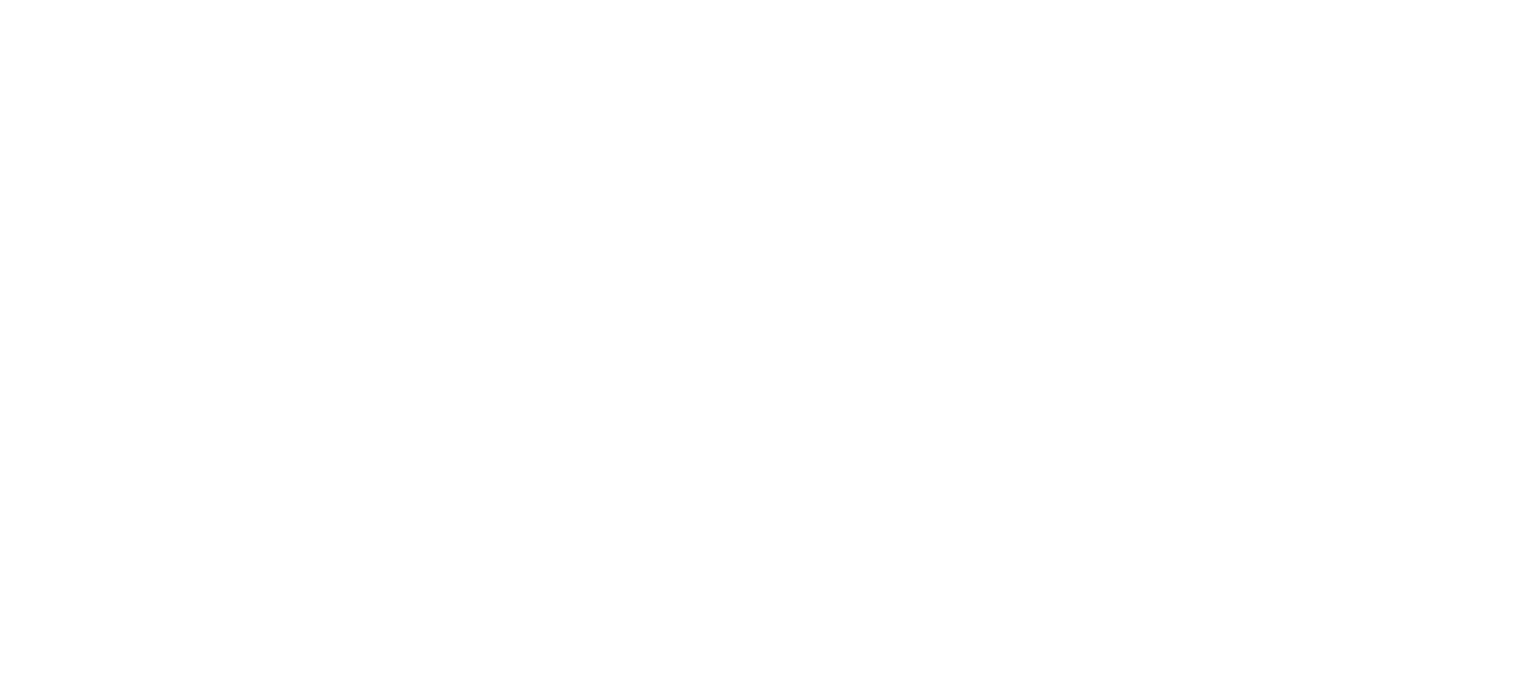 scroll, scrollTop: 0, scrollLeft: 0, axis: both 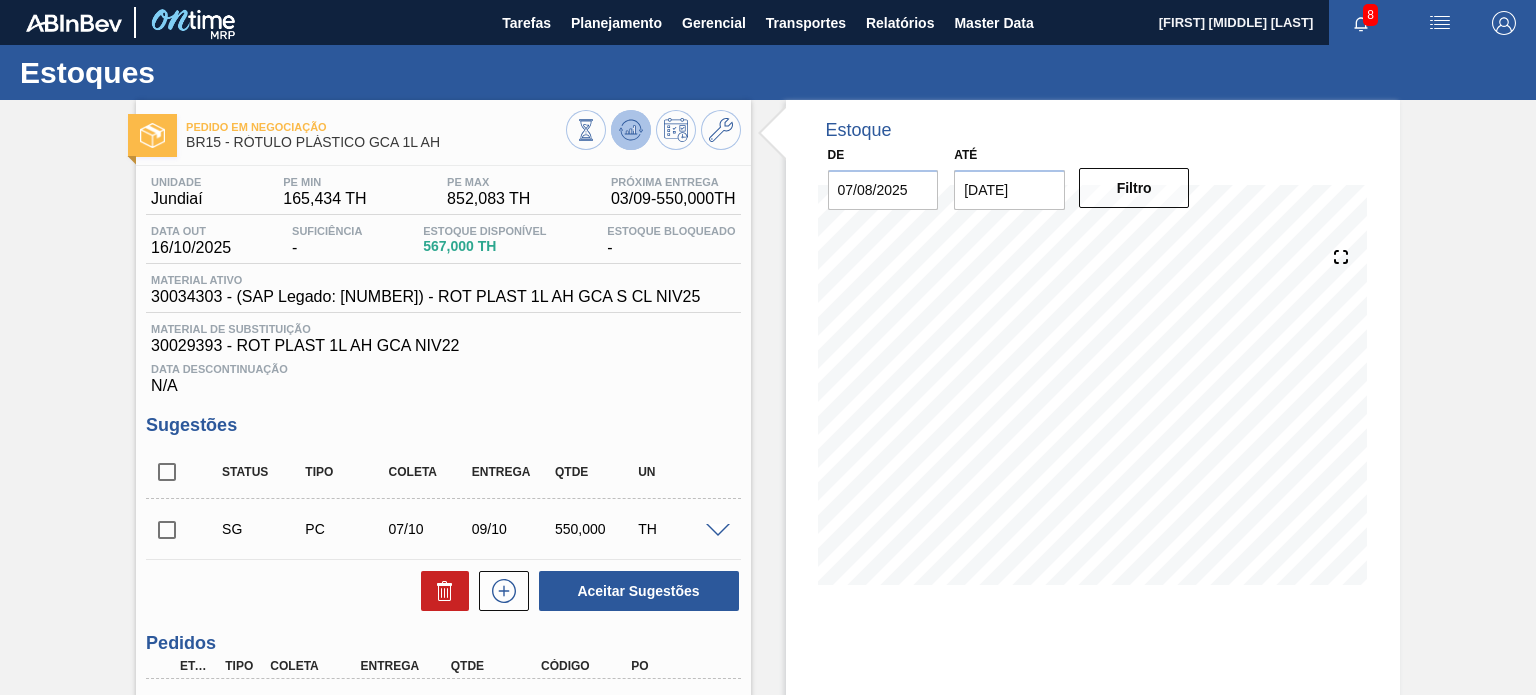 click 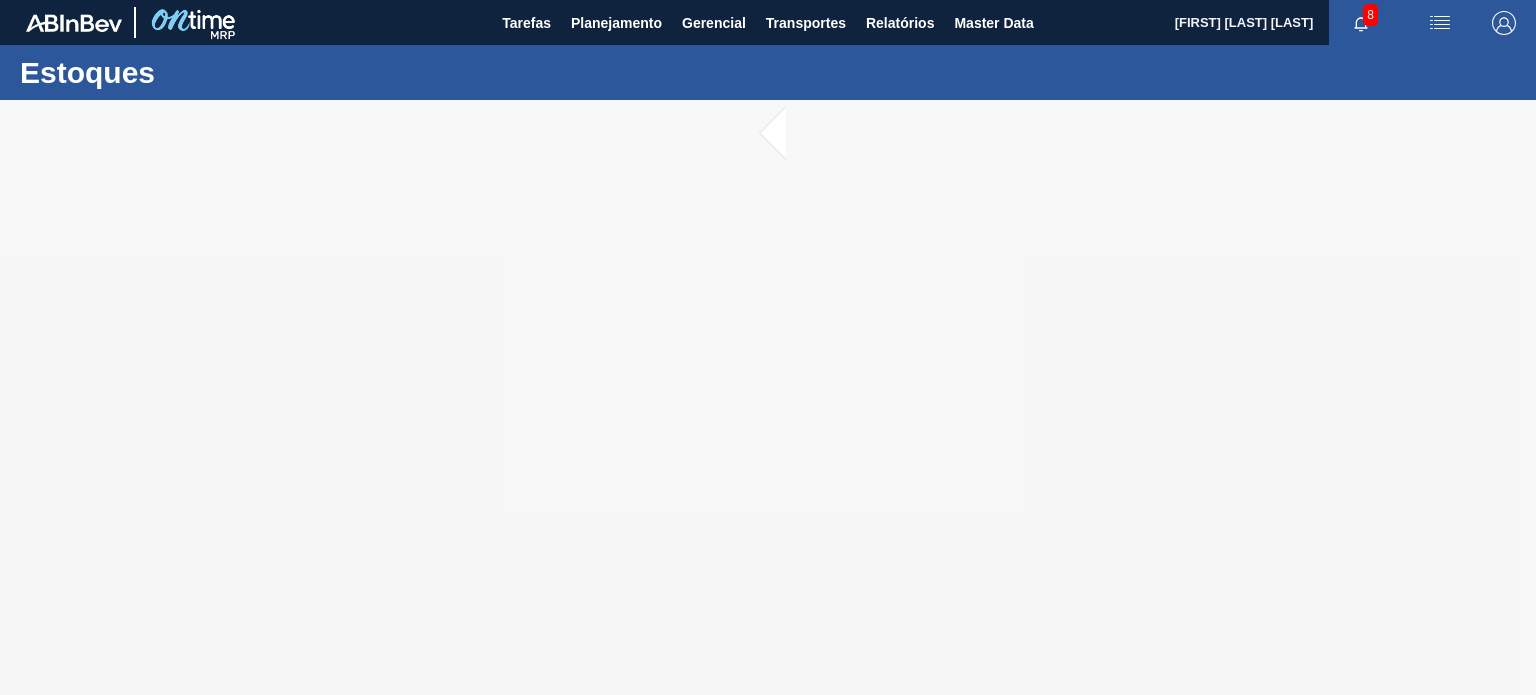 scroll, scrollTop: 0, scrollLeft: 0, axis: both 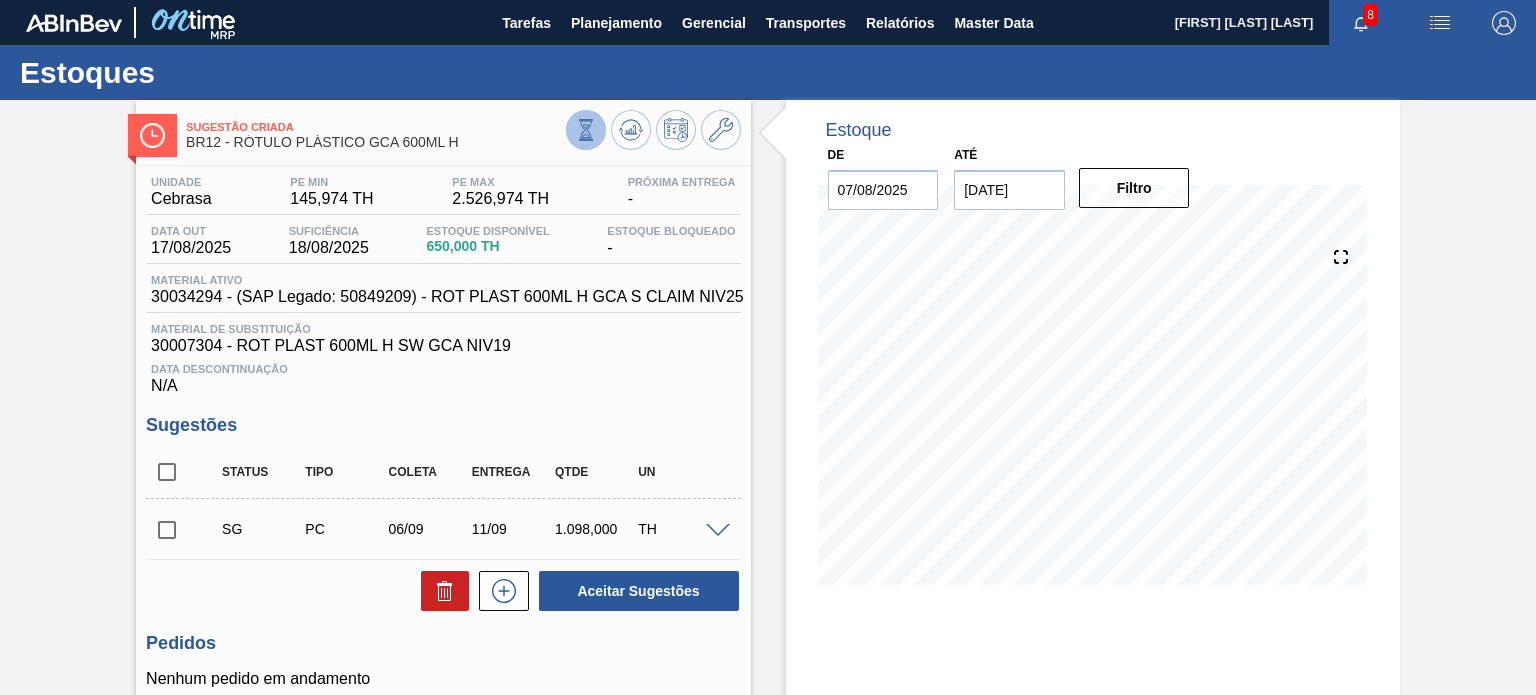 click 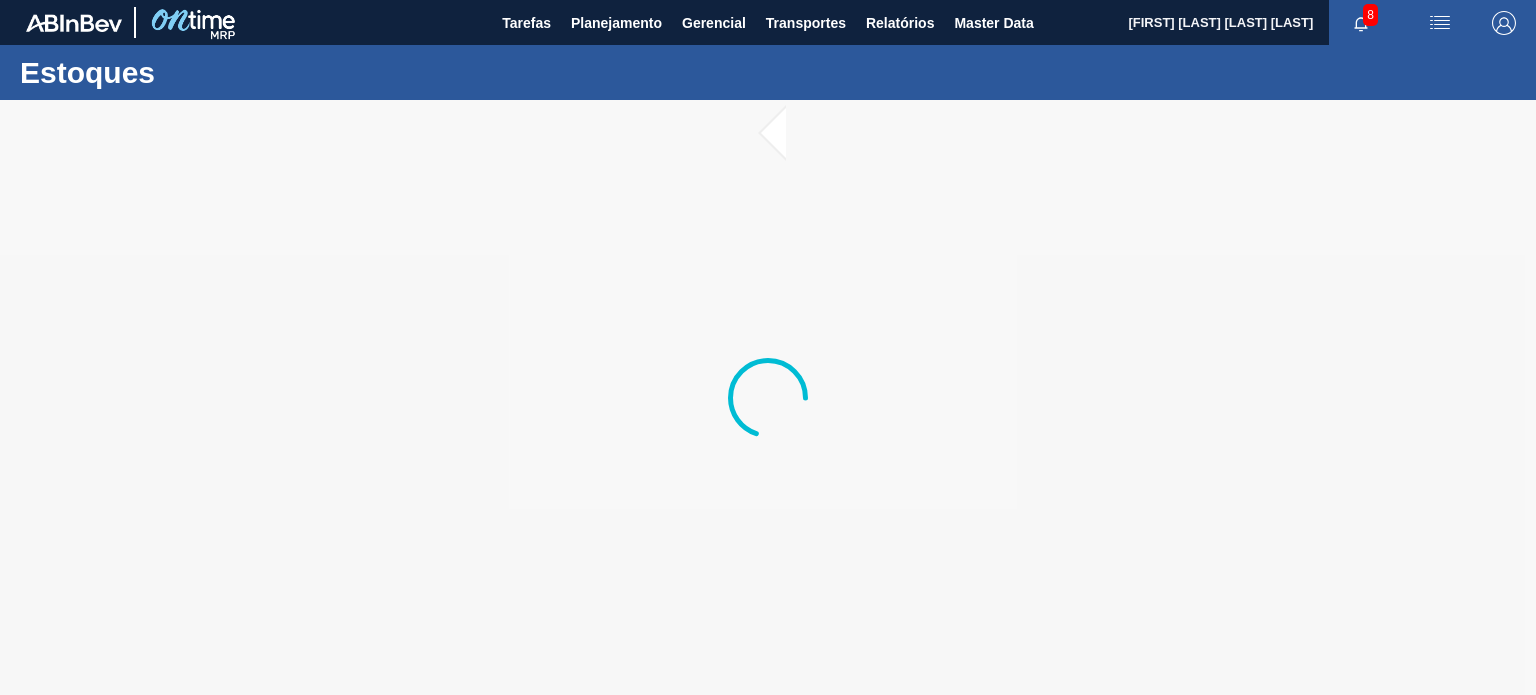 scroll, scrollTop: 0, scrollLeft: 0, axis: both 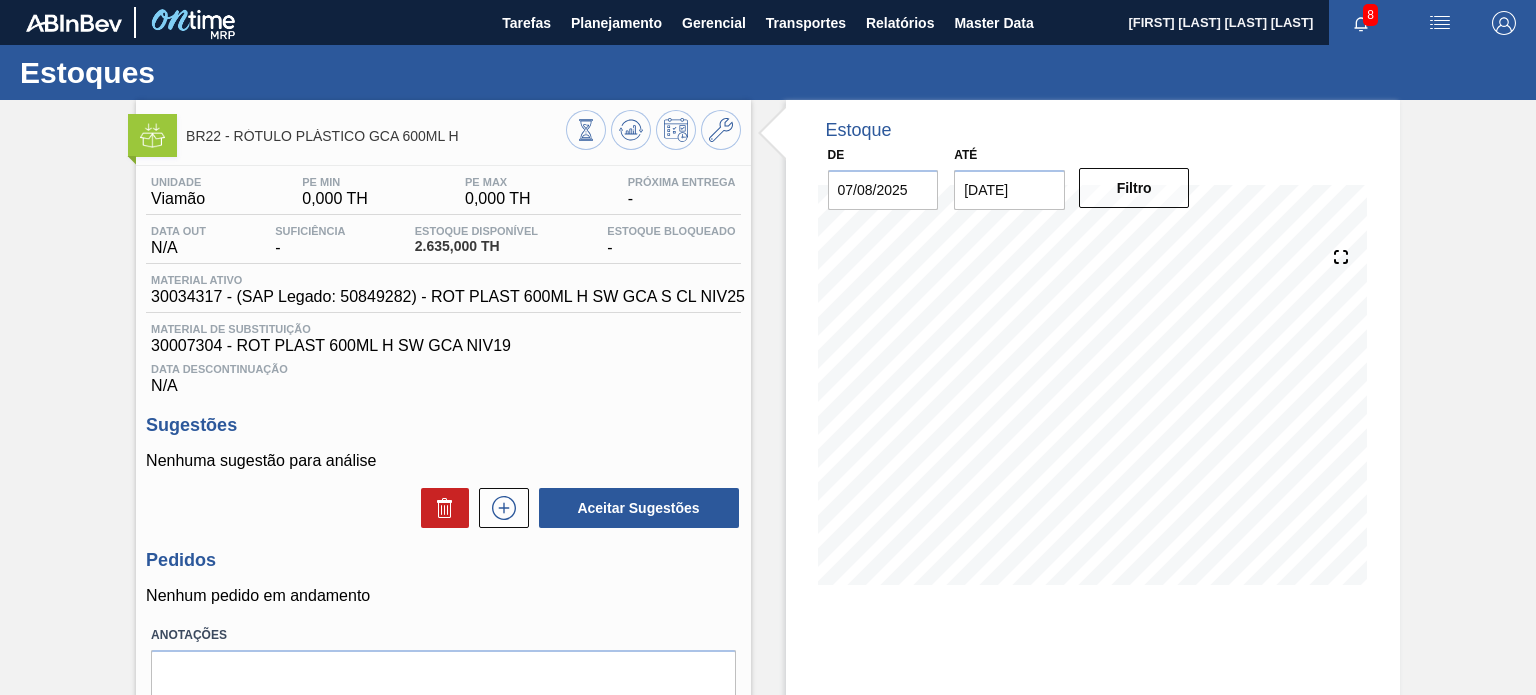 click on "30034317 - (SAP Legado: 50849282) - ROT PLAST 600ML H SW GCA S CL NIV25" at bounding box center (448, 297) 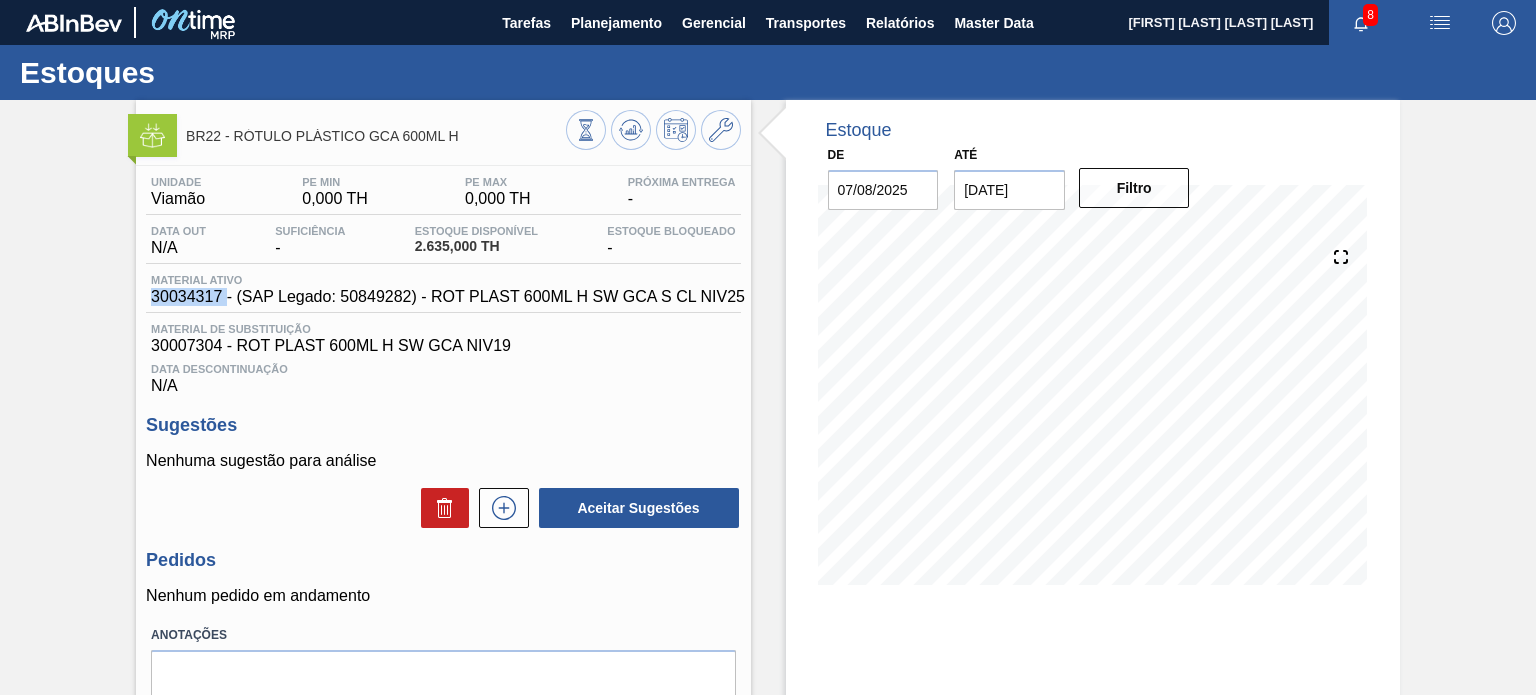 click on "30034317 - (SAP Legado: 50849282) - ROT PLAST 600ML H SW GCA S CL NIV25" at bounding box center [448, 297] 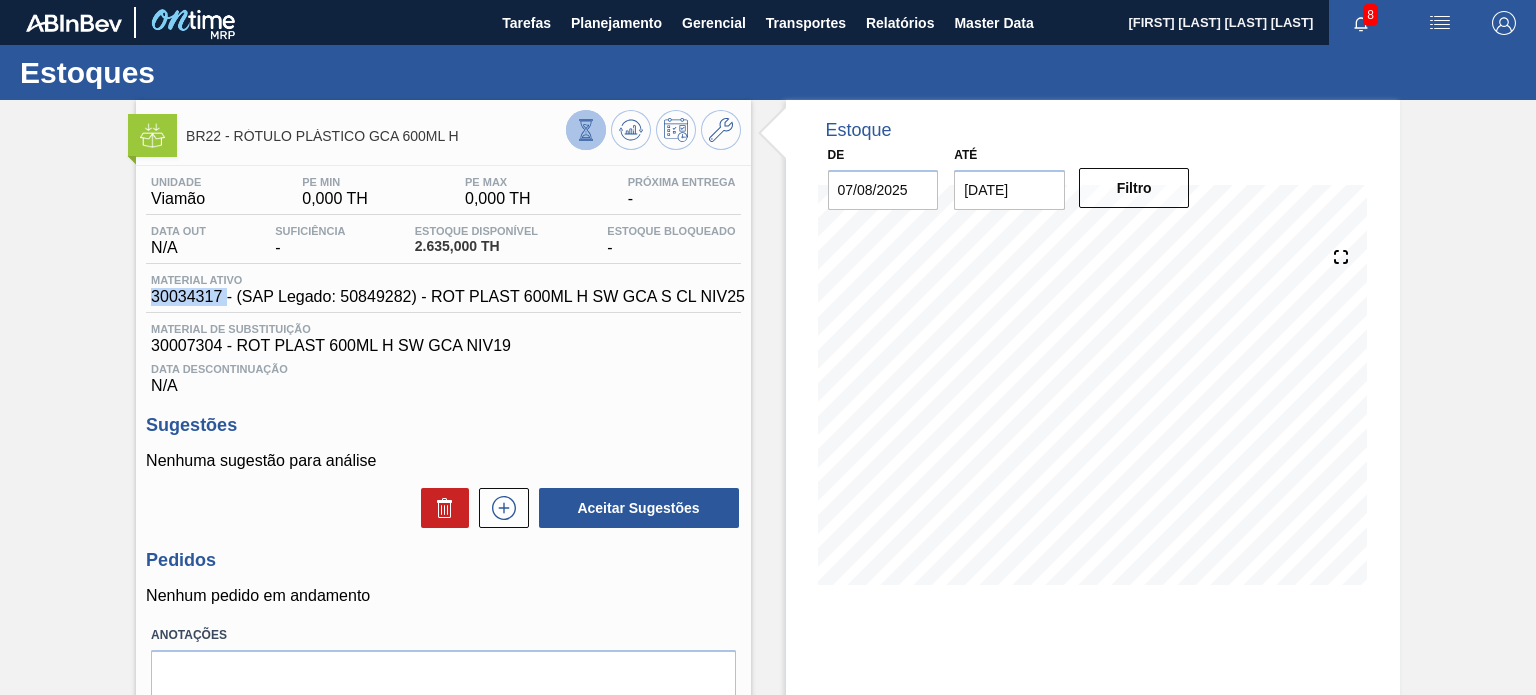 click at bounding box center [586, 130] 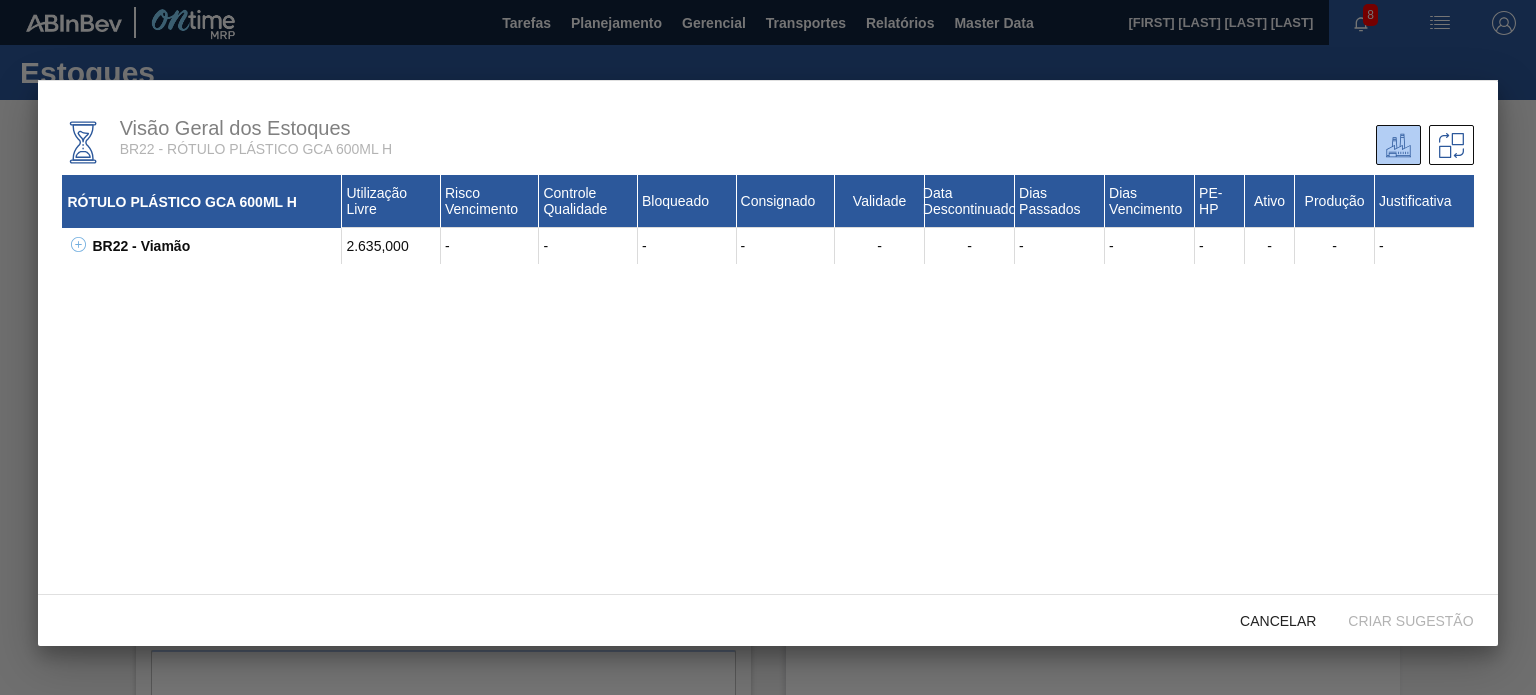 click 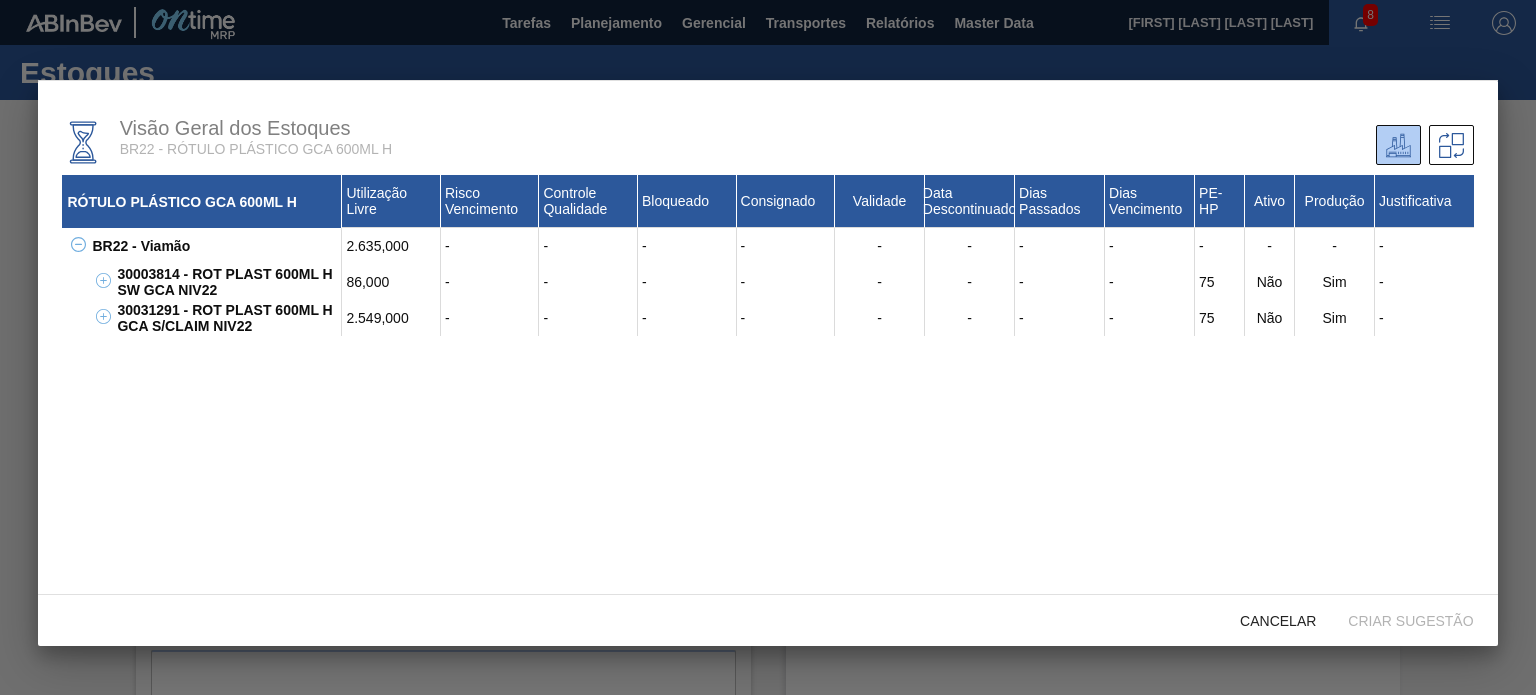 click on "30003814 - ROT PLAST 600ML H SW GCA NIV22" at bounding box center (227, 282) 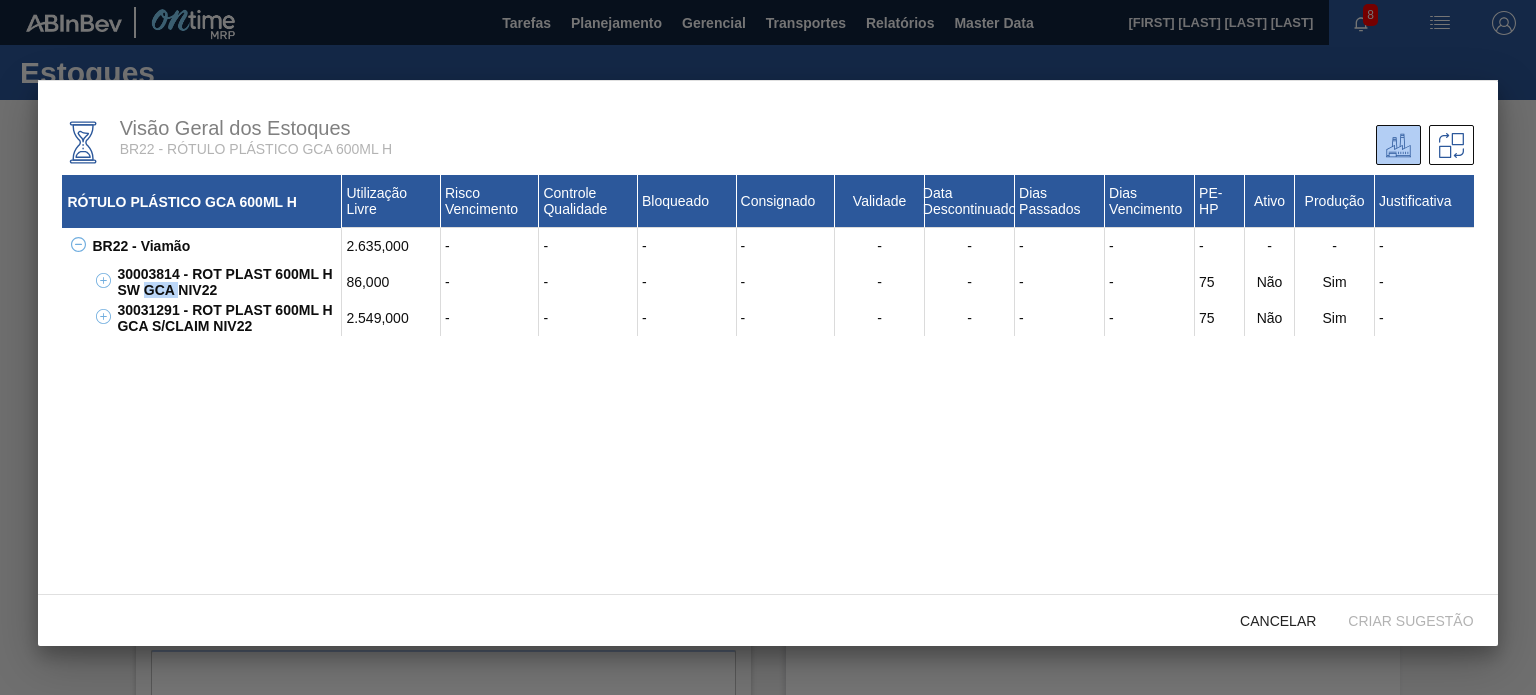 click on "30003814 - ROT PLAST 600ML H SW GCA NIV22" at bounding box center [227, 282] 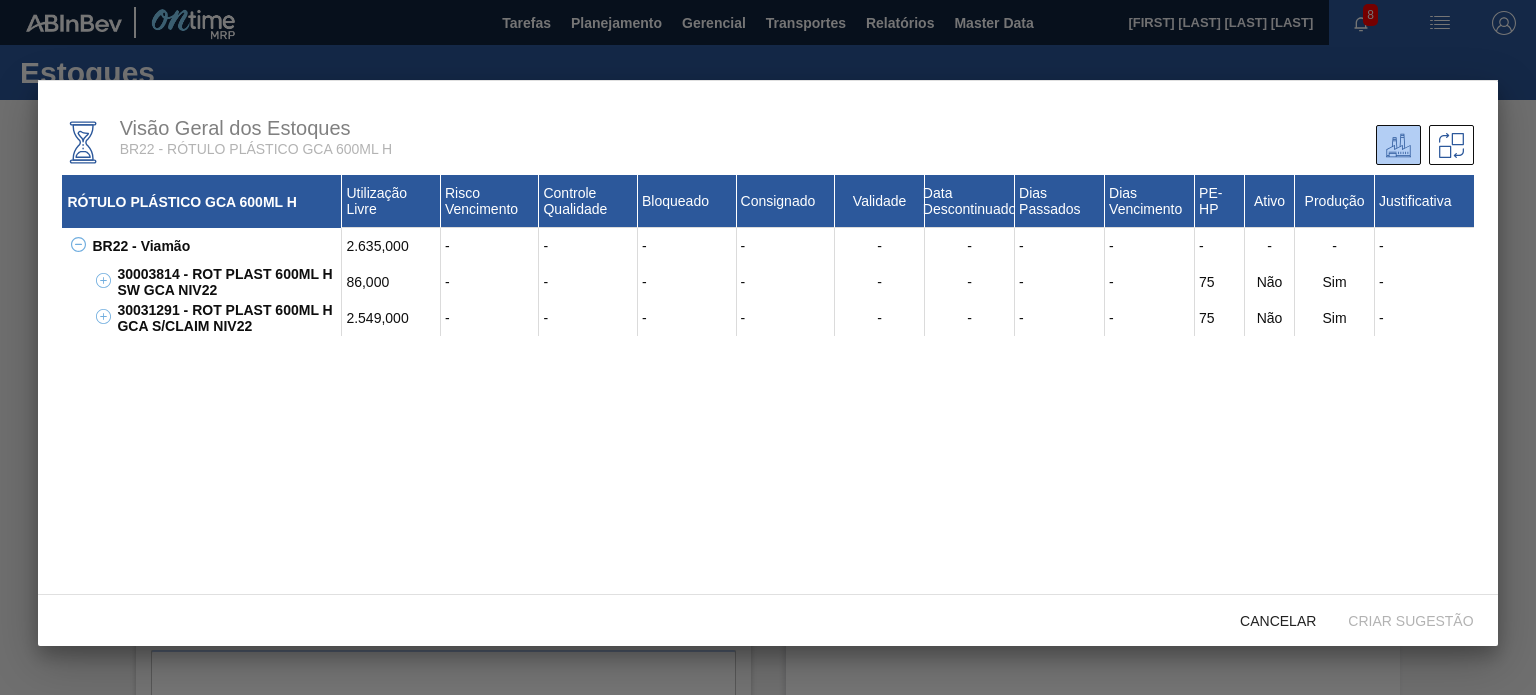 click on "30031291 - ROT PLAST 600ML H GCA S/CLAIM NIV22" at bounding box center (227, 318) 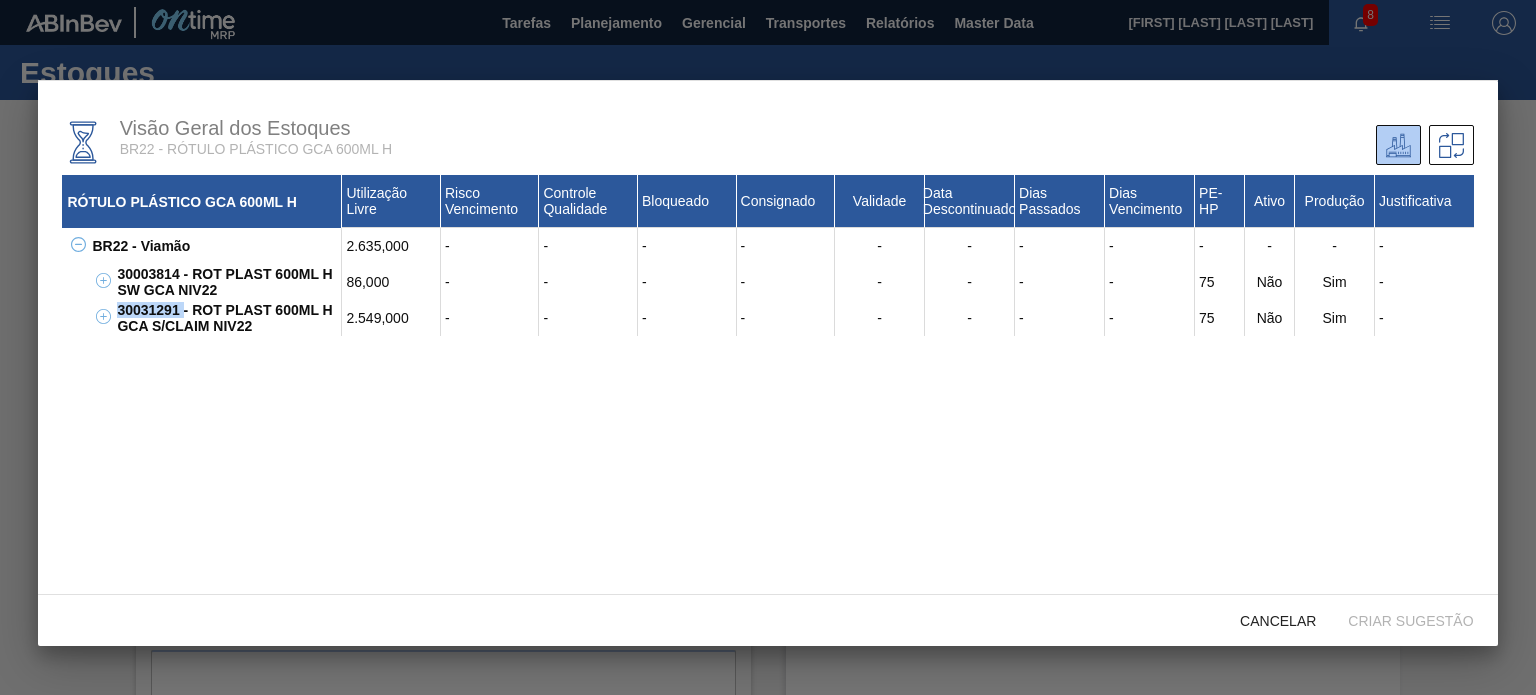 click on "30031291 - ROT PLAST 600ML H GCA S/CLAIM NIV22" at bounding box center [227, 318] 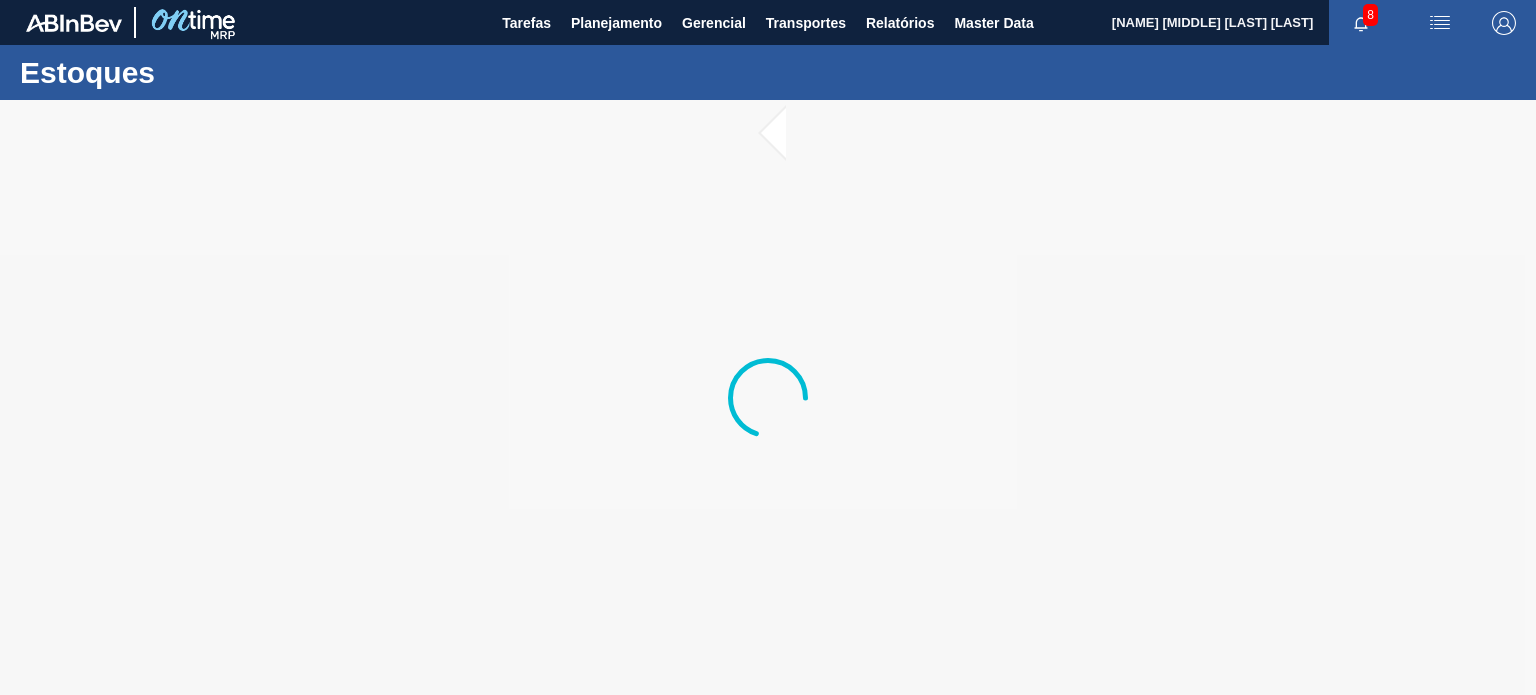 scroll, scrollTop: 0, scrollLeft: 0, axis: both 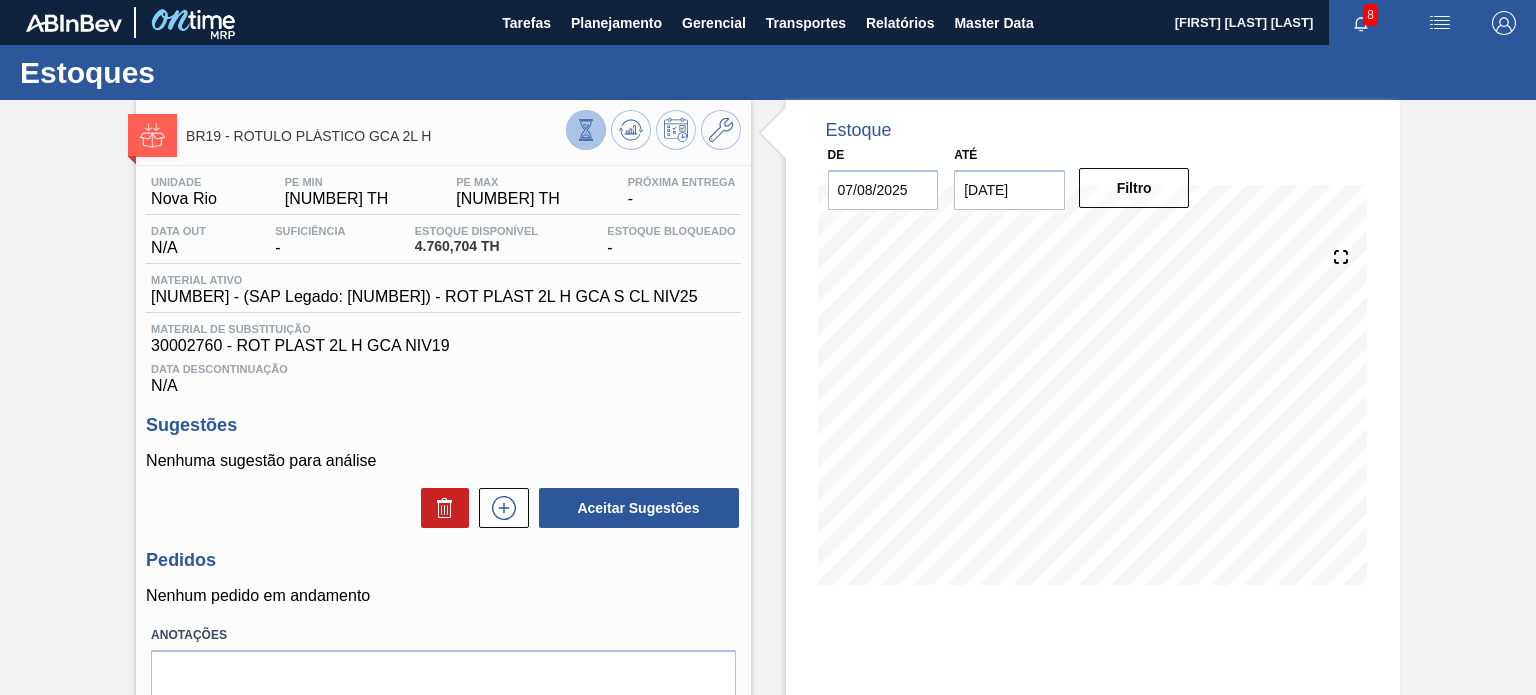 click at bounding box center (586, 130) 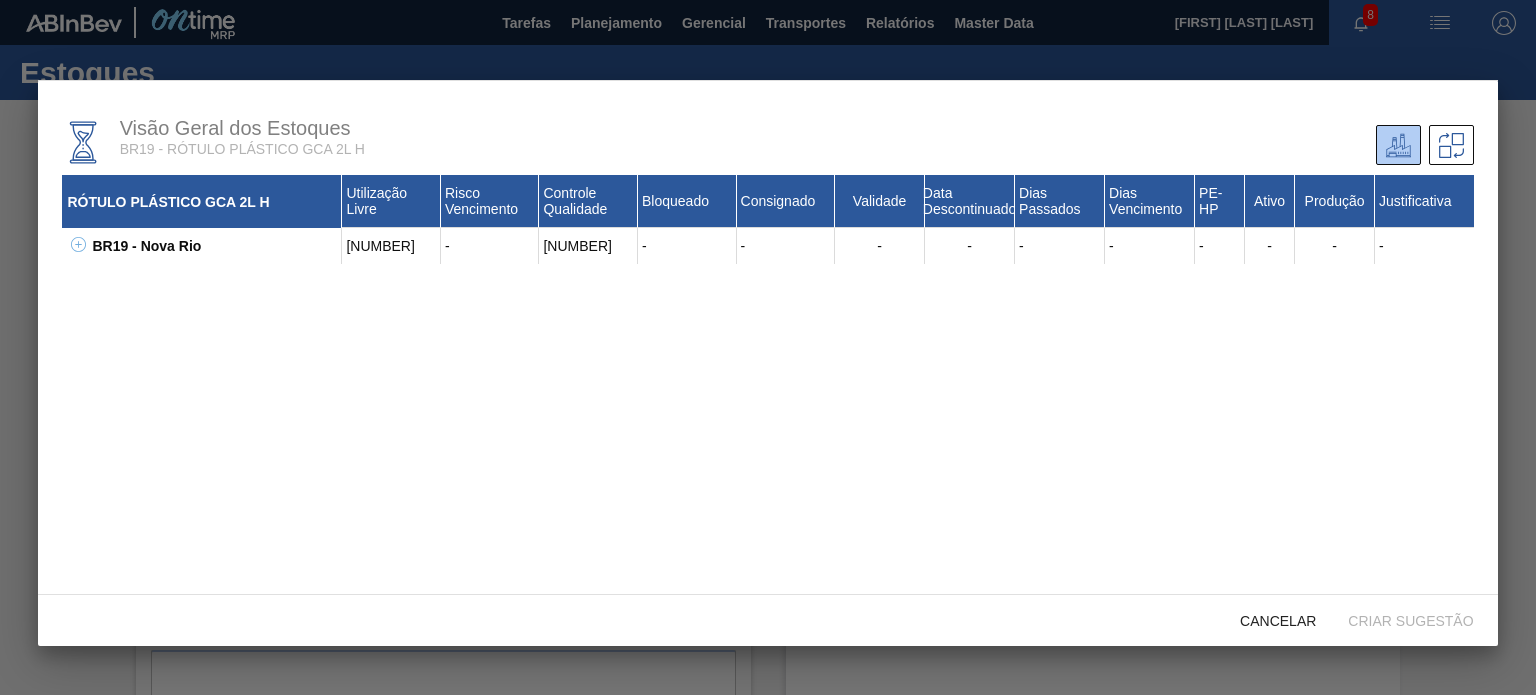 click on "BR19 - Nova Rio" at bounding box center (214, 246) 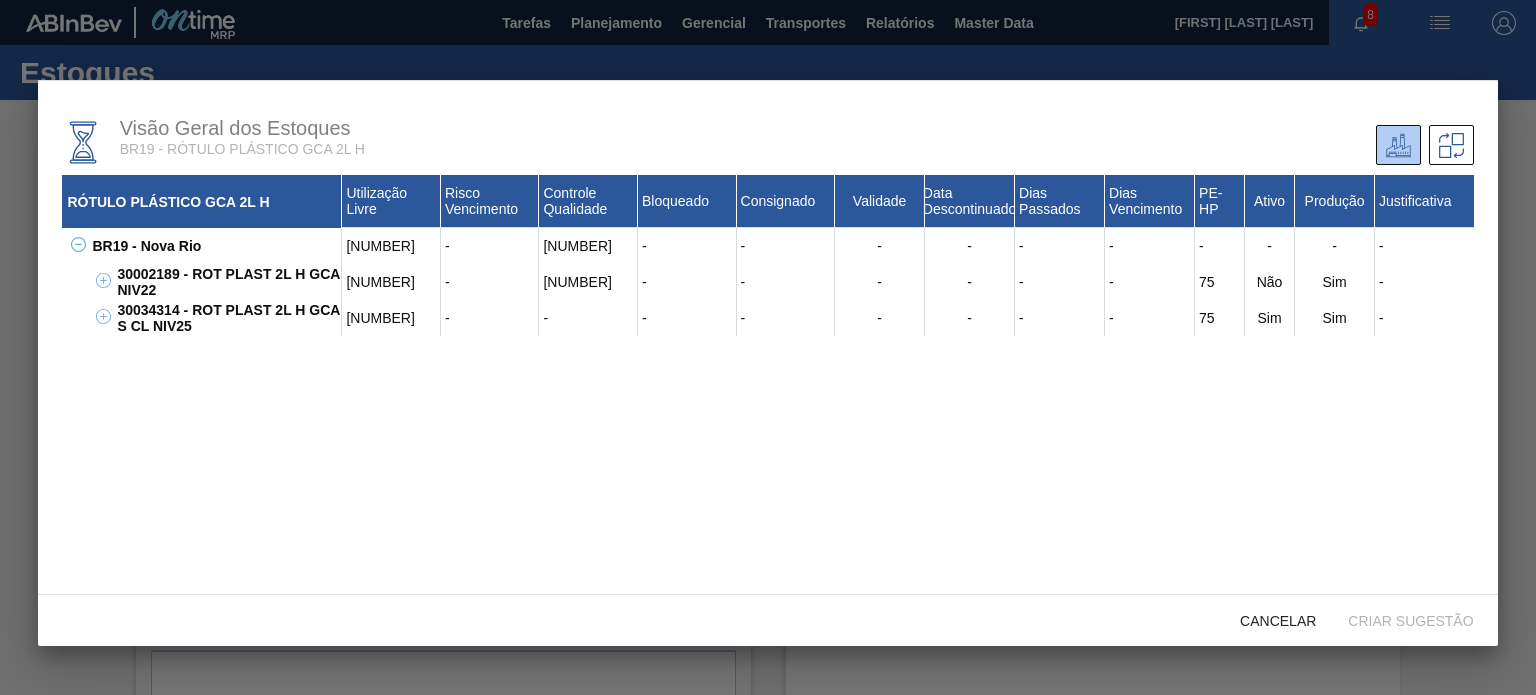click on "30034314 - ROT PLAST 2L H GCA S CL NIV25" at bounding box center (227, 318) 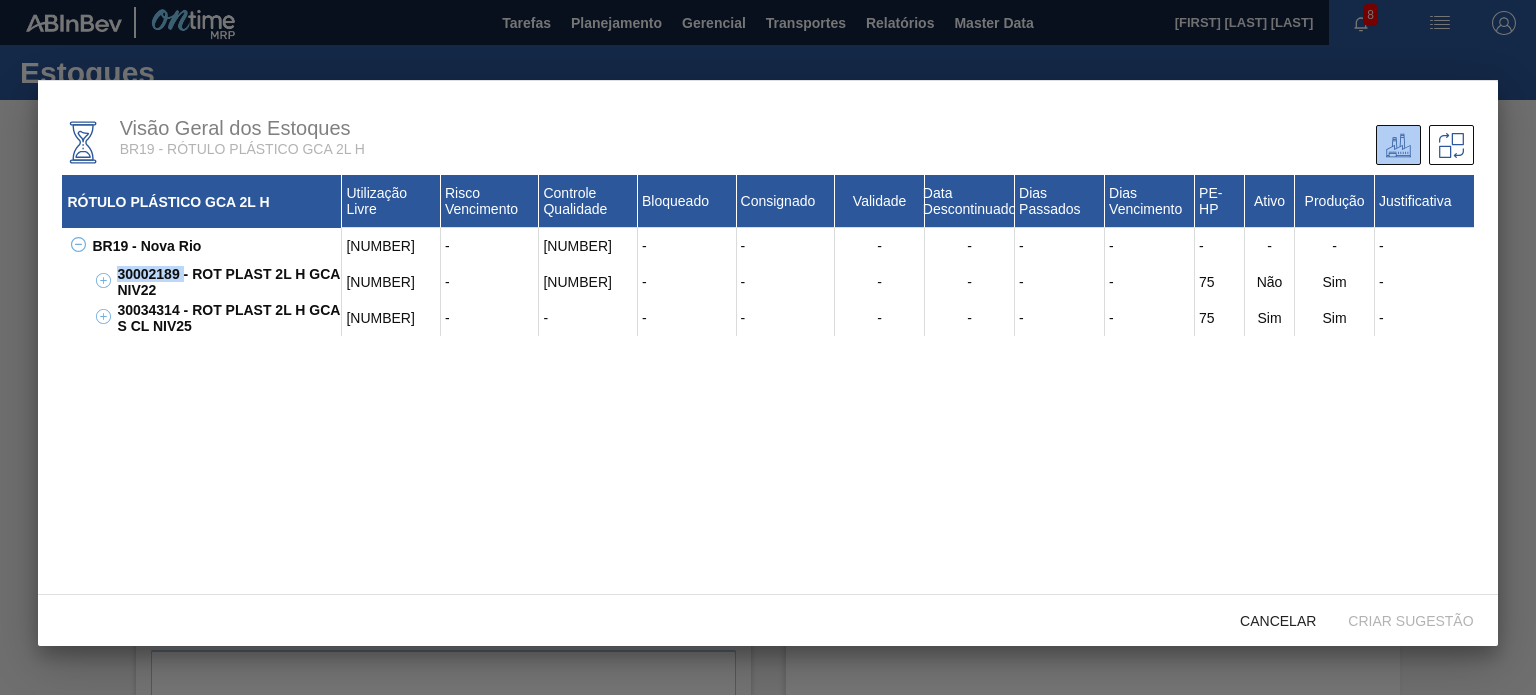 click on "30002189 - ROT PLAST 2L H GCA NIV22" at bounding box center (227, 282) 